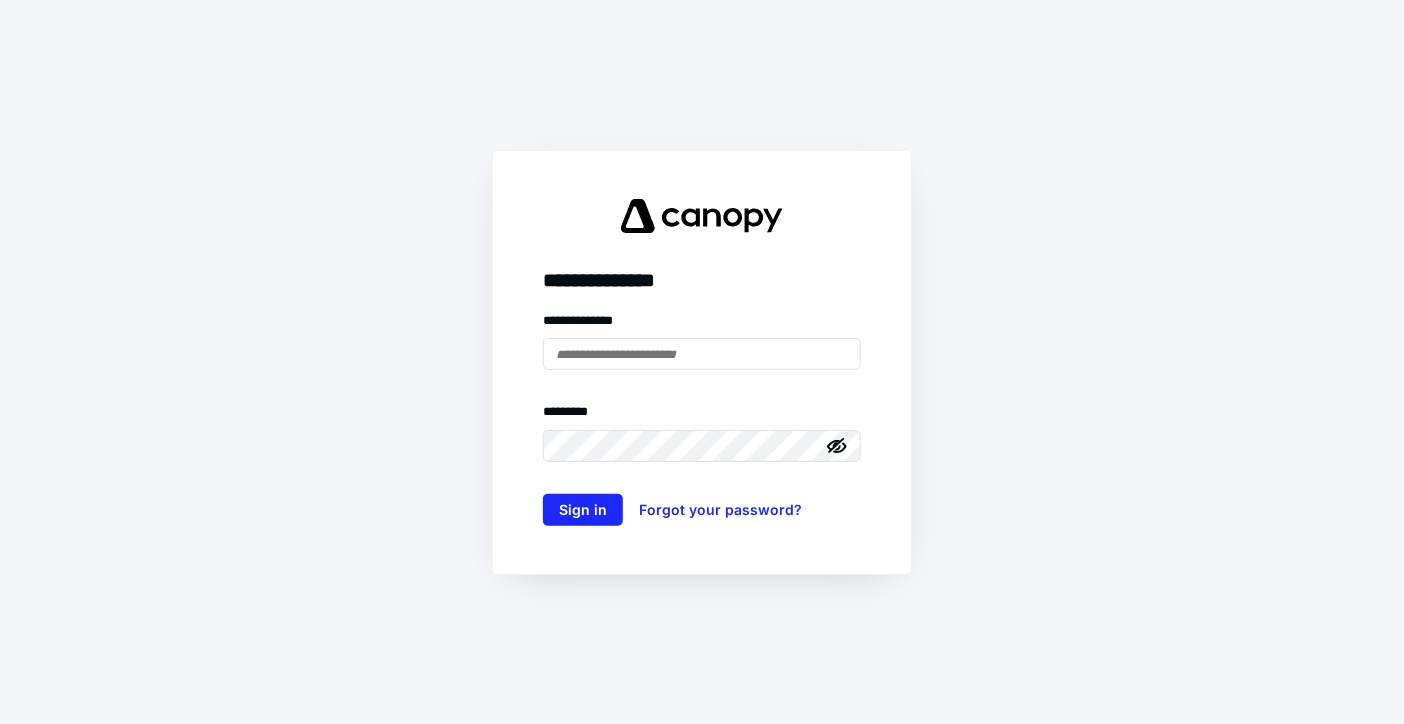 scroll, scrollTop: 0, scrollLeft: 0, axis: both 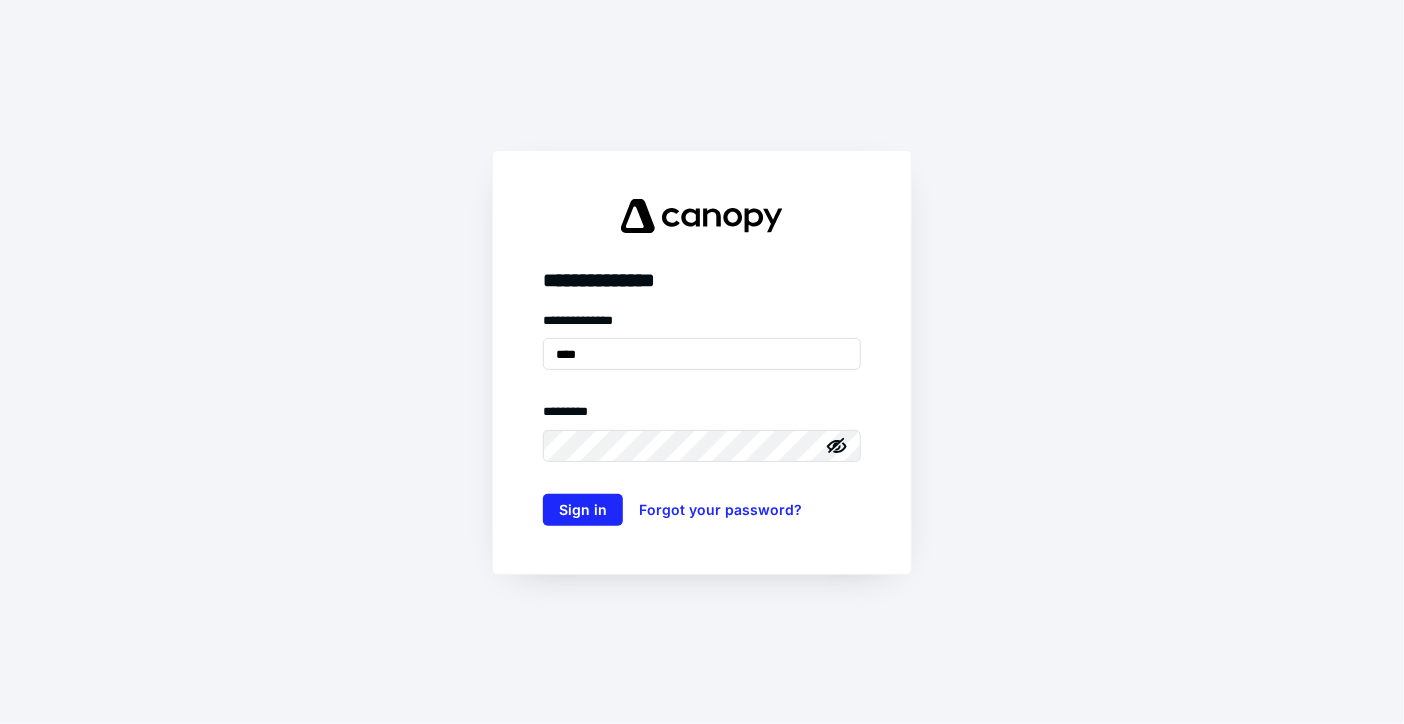 type on "**********" 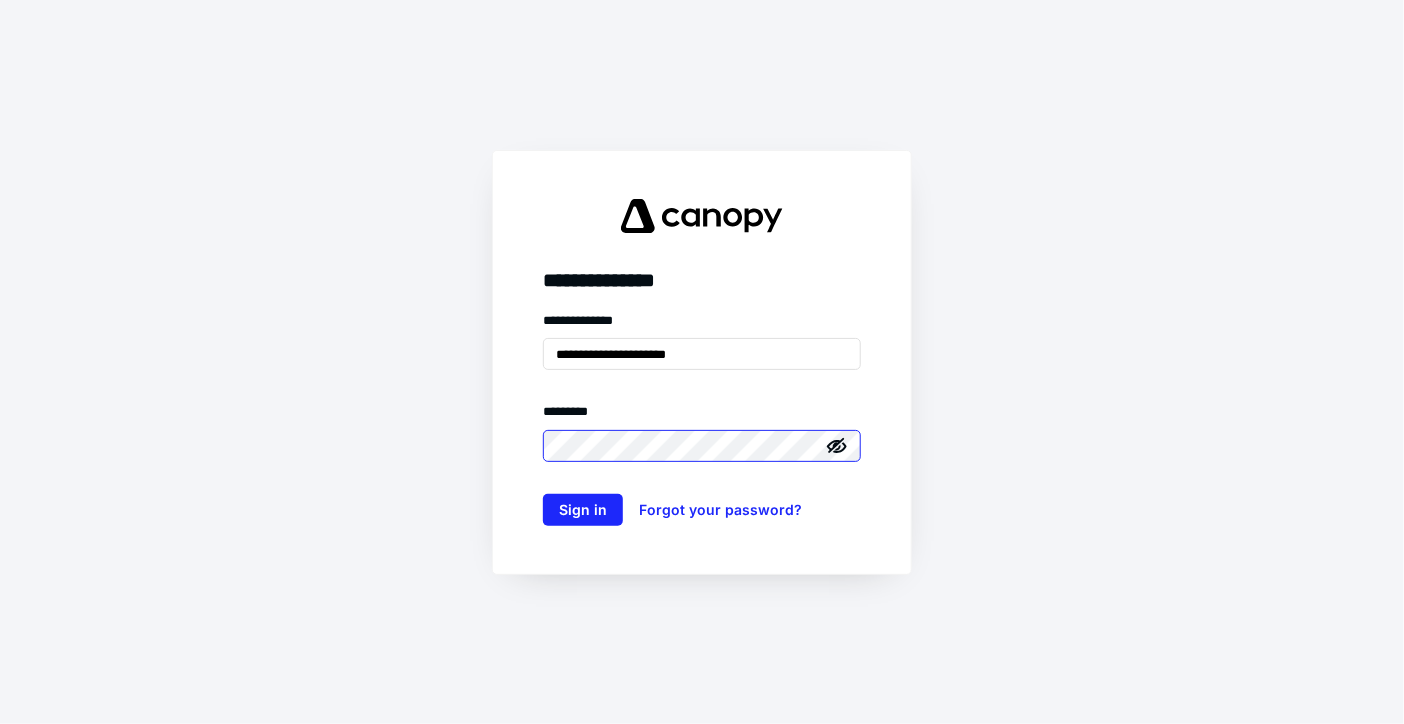 click on "Sign in" at bounding box center [583, 510] 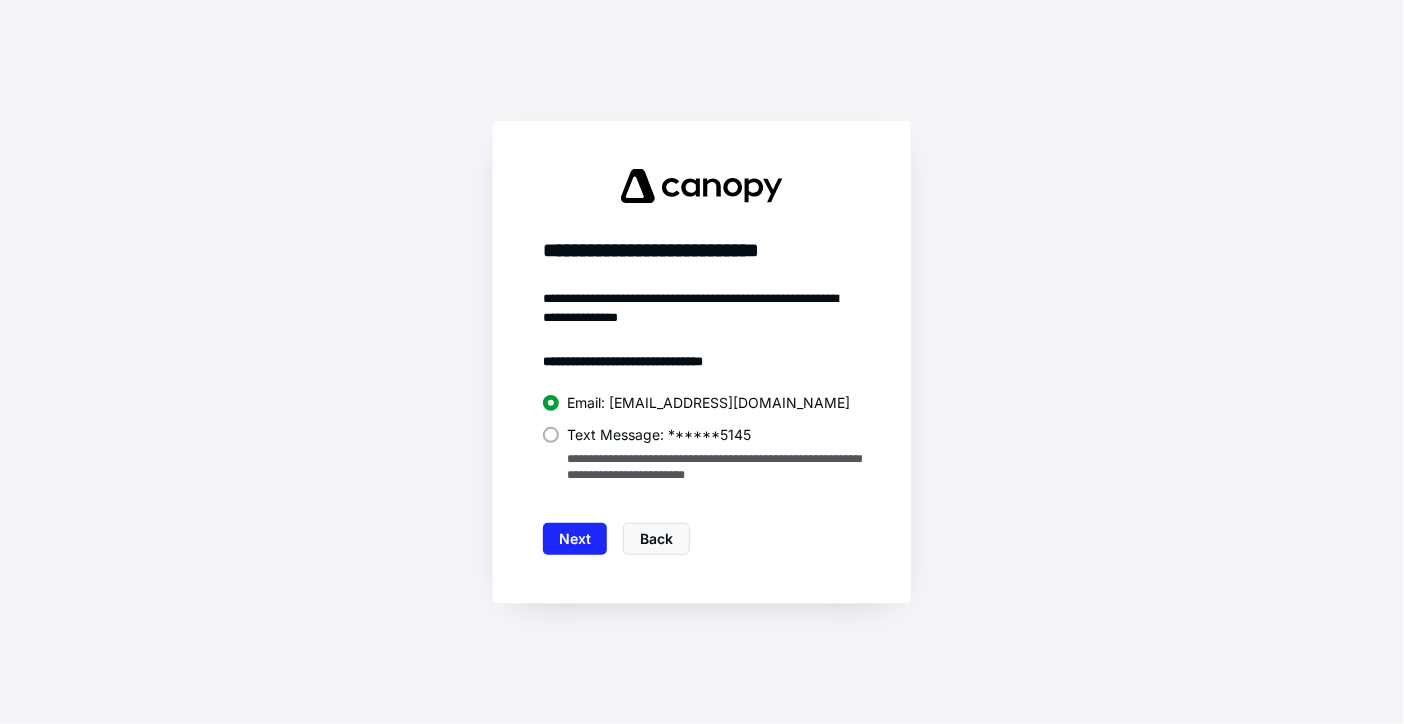 click at bounding box center (551, 435) 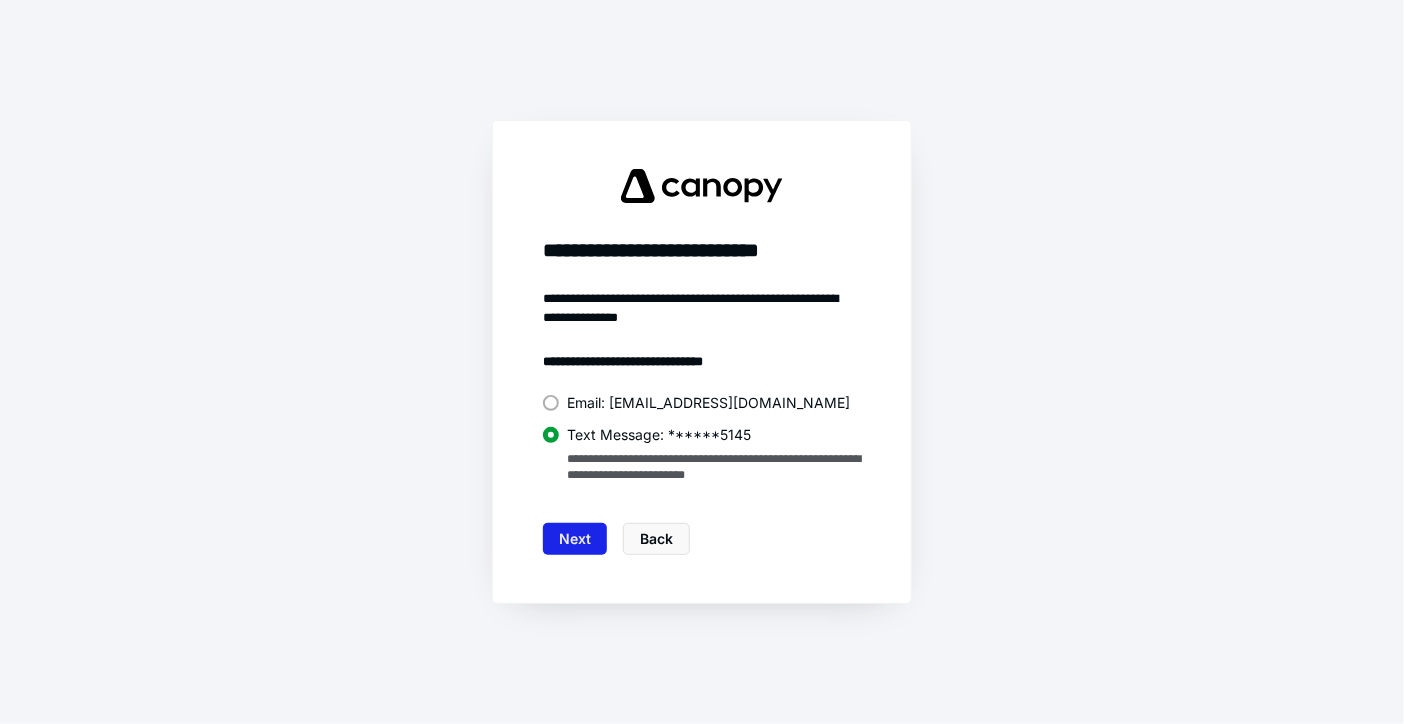 click on "Next" at bounding box center (575, 539) 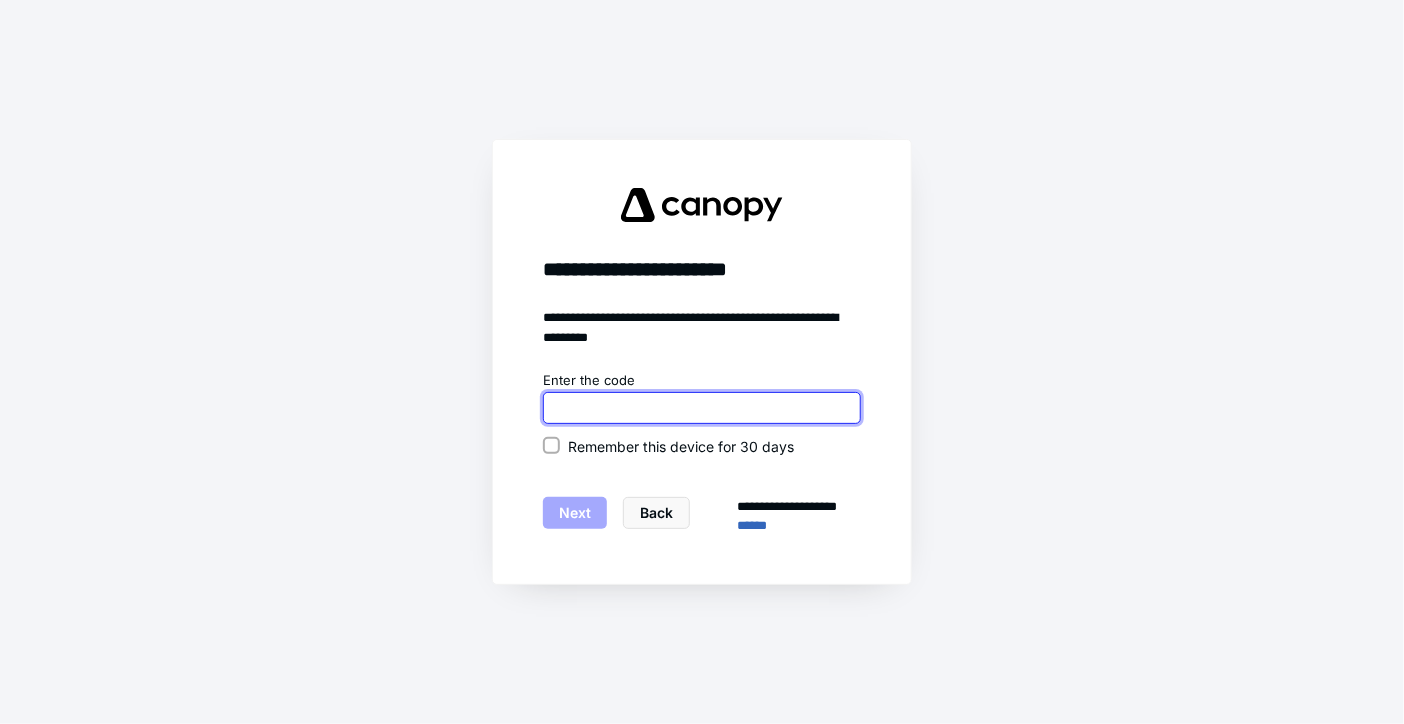 click at bounding box center [702, 408] 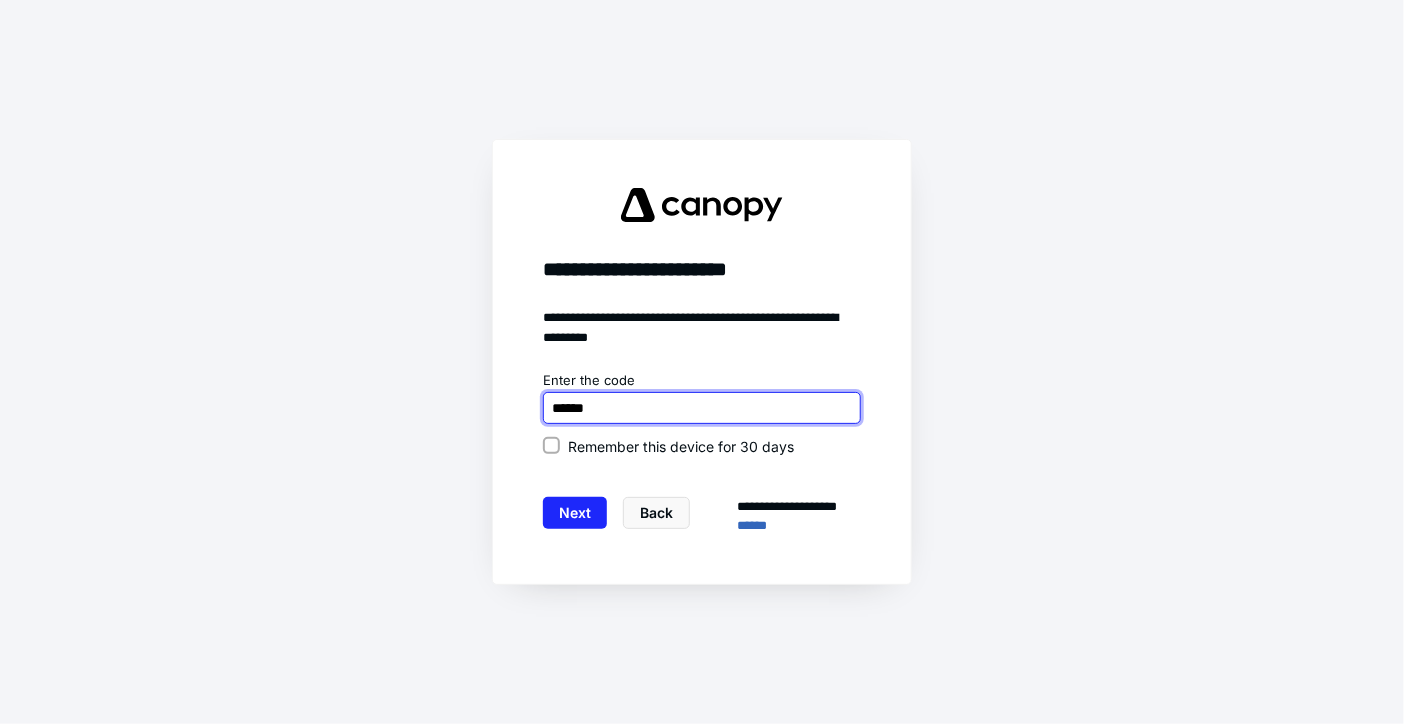 type on "******" 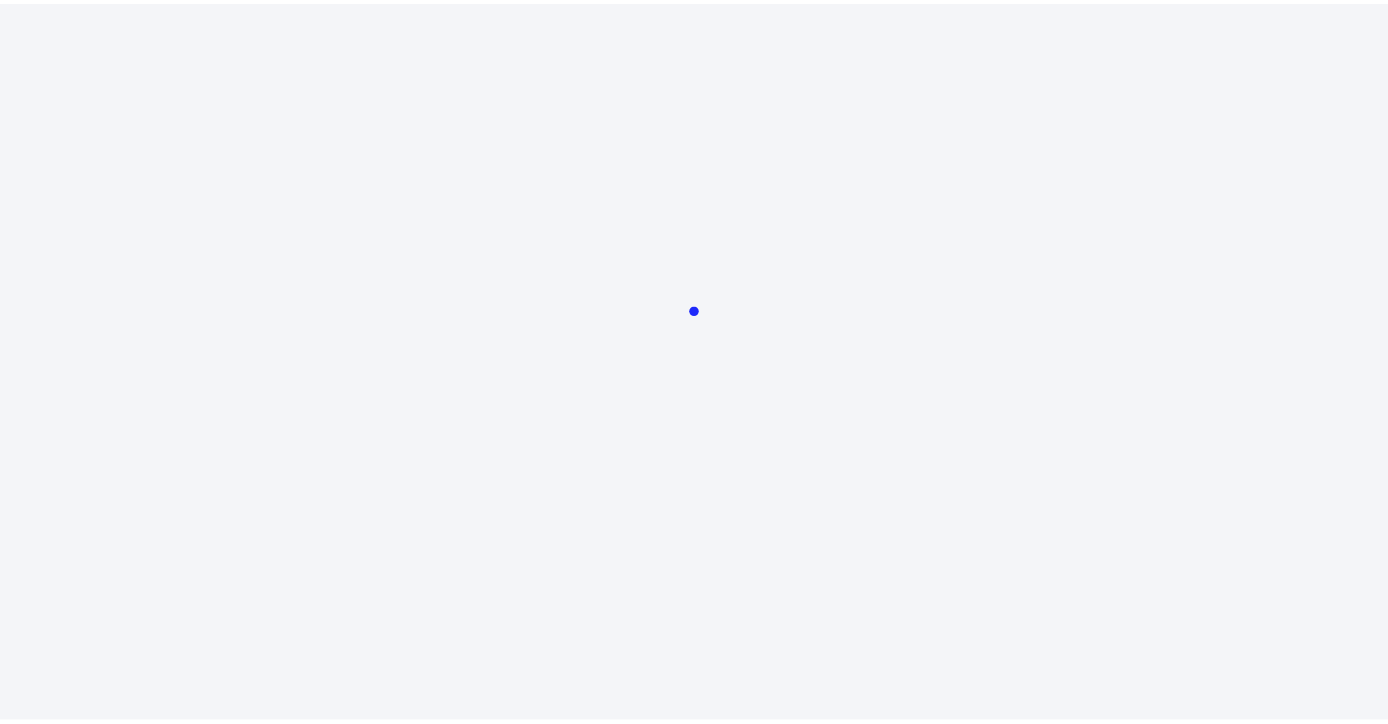 scroll, scrollTop: 0, scrollLeft: 0, axis: both 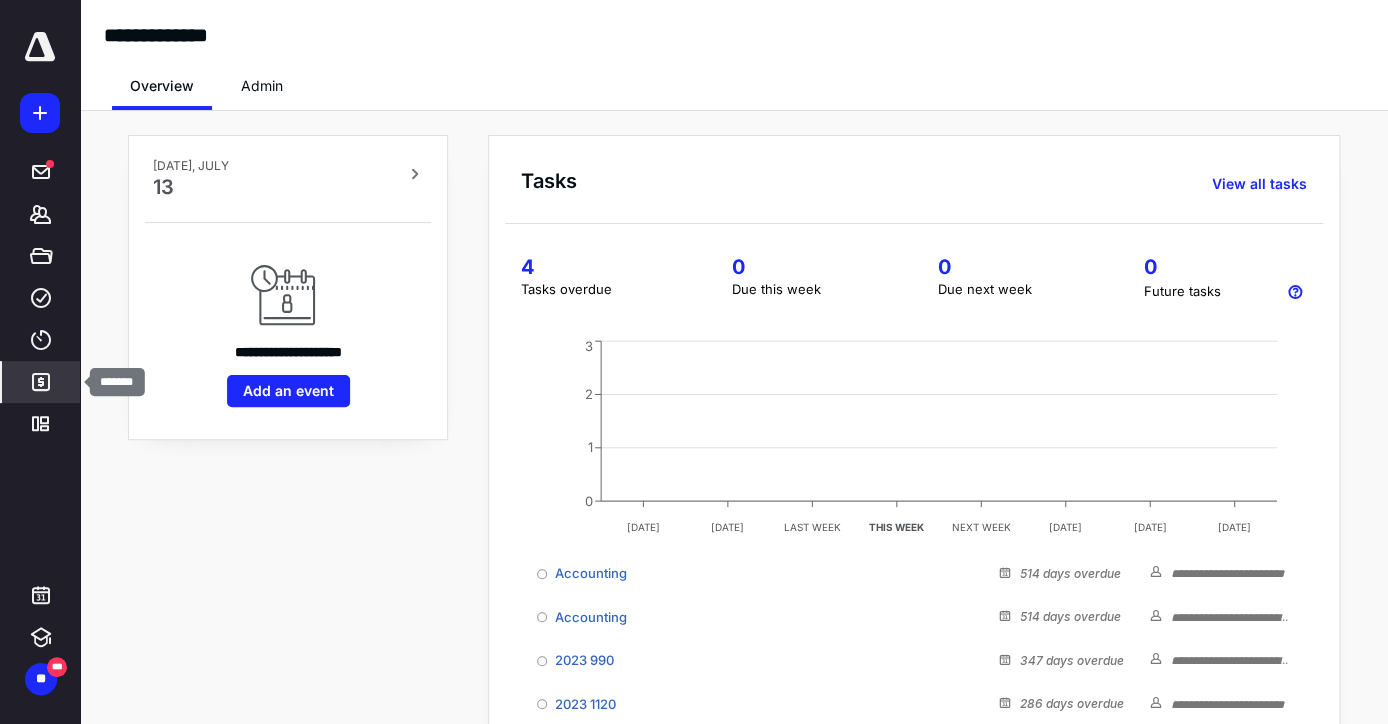 click 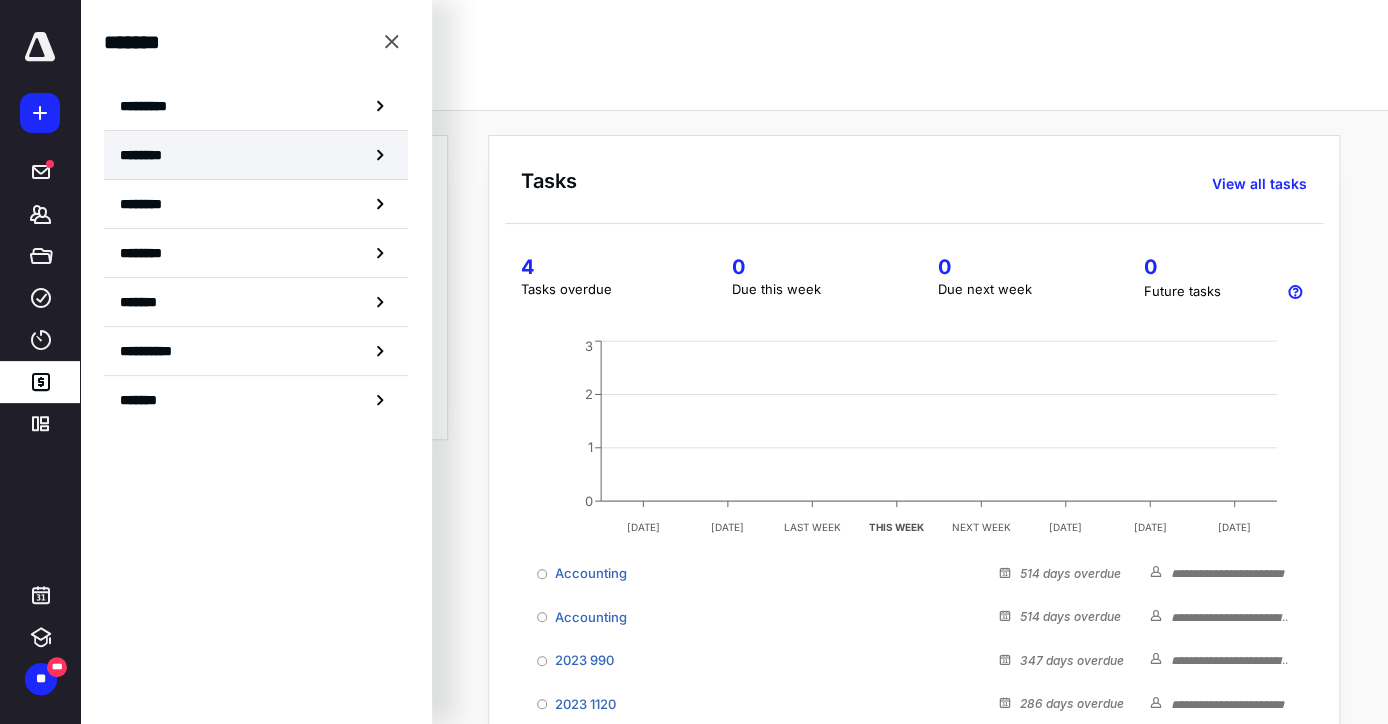 click on "********" at bounding box center [148, 155] 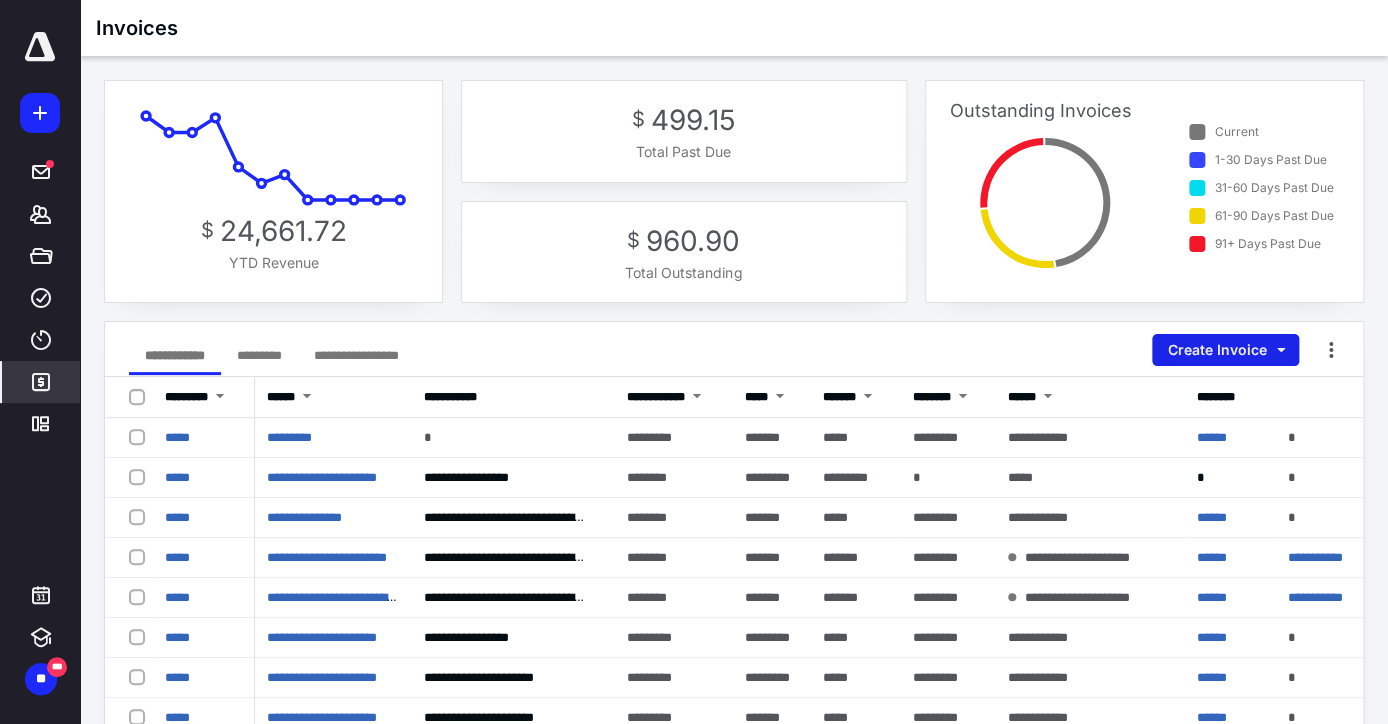 click on "Create Invoice" at bounding box center (1225, 350) 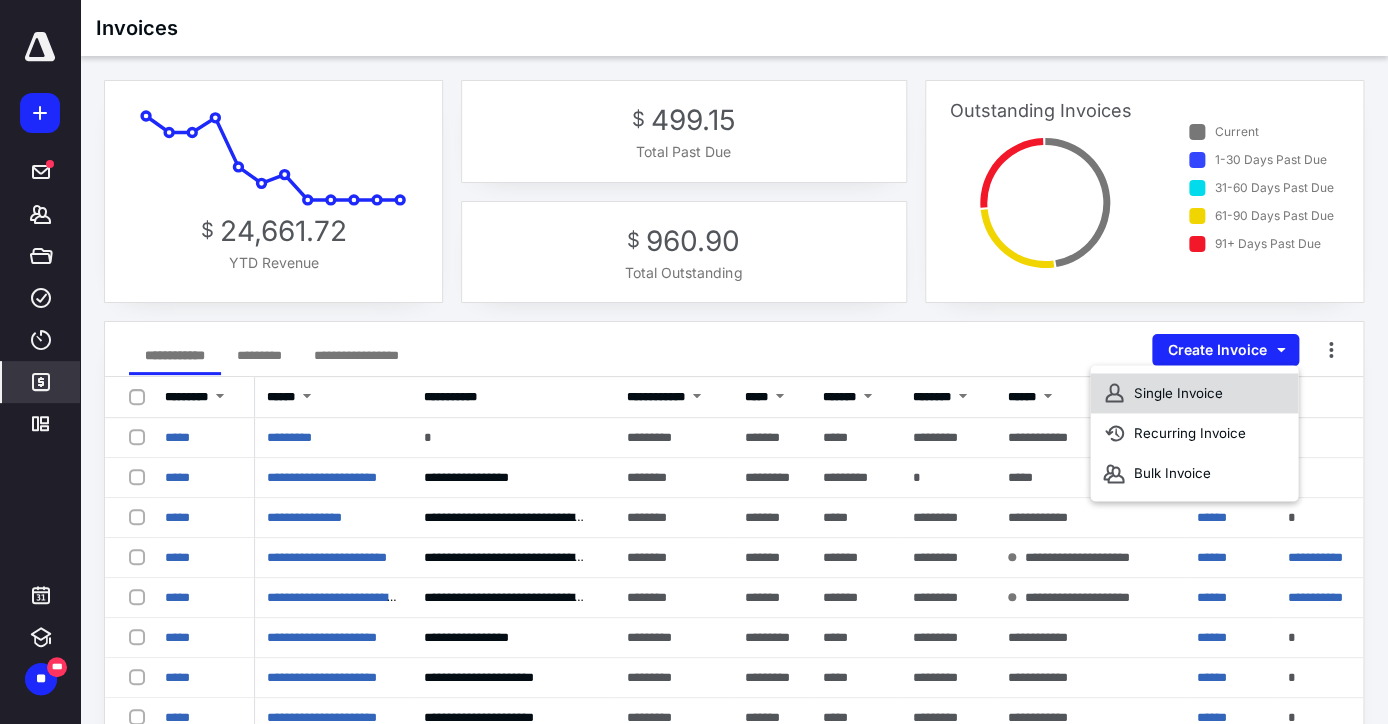 click on "Single Invoice" at bounding box center [1194, 393] 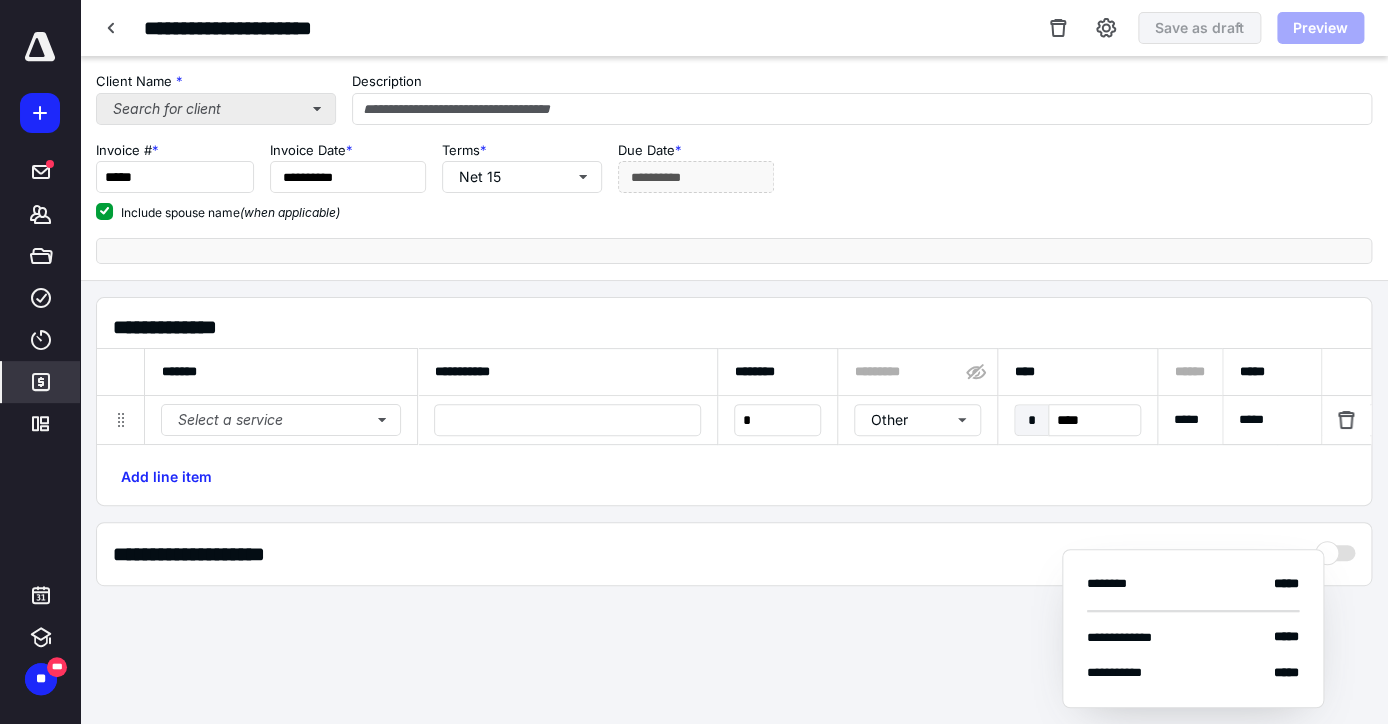 drag, startPoint x: 207, startPoint y: 126, endPoint x: 238, endPoint y: 115, distance: 32.89377 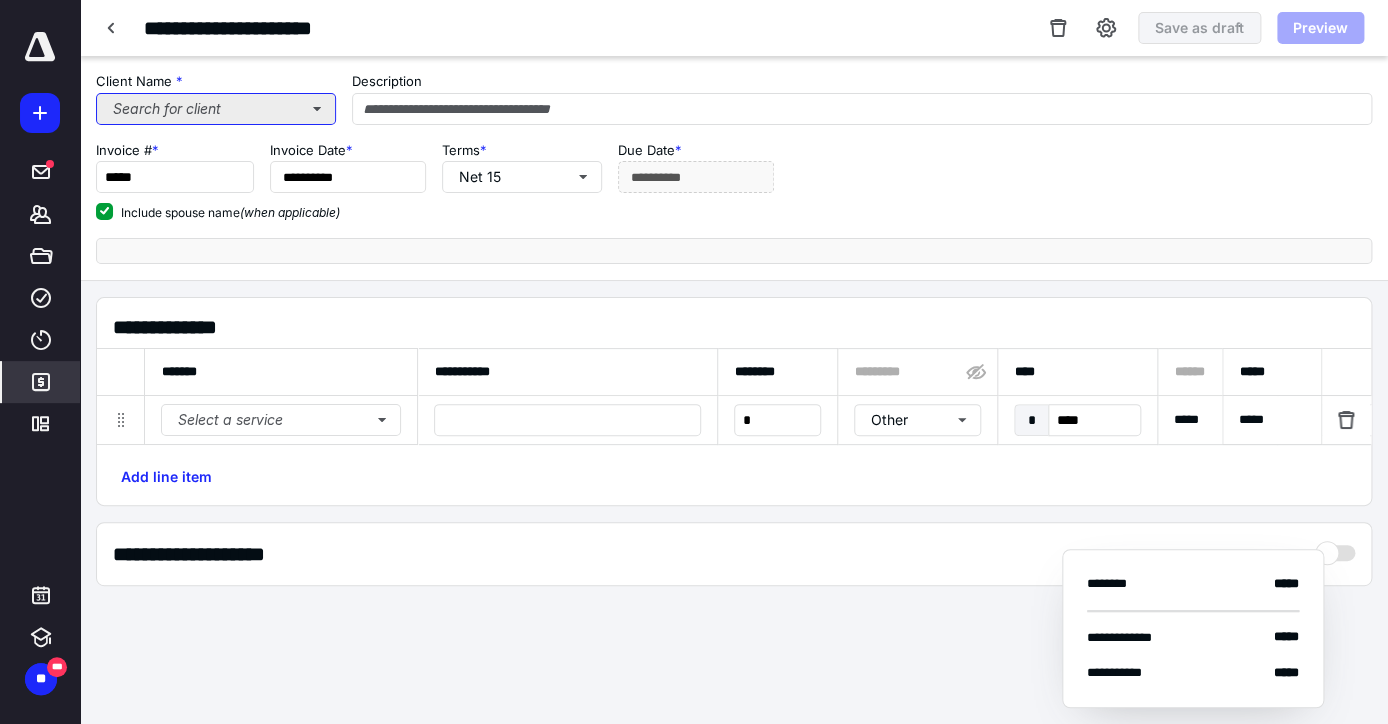click on "Search for client" at bounding box center [216, 109] 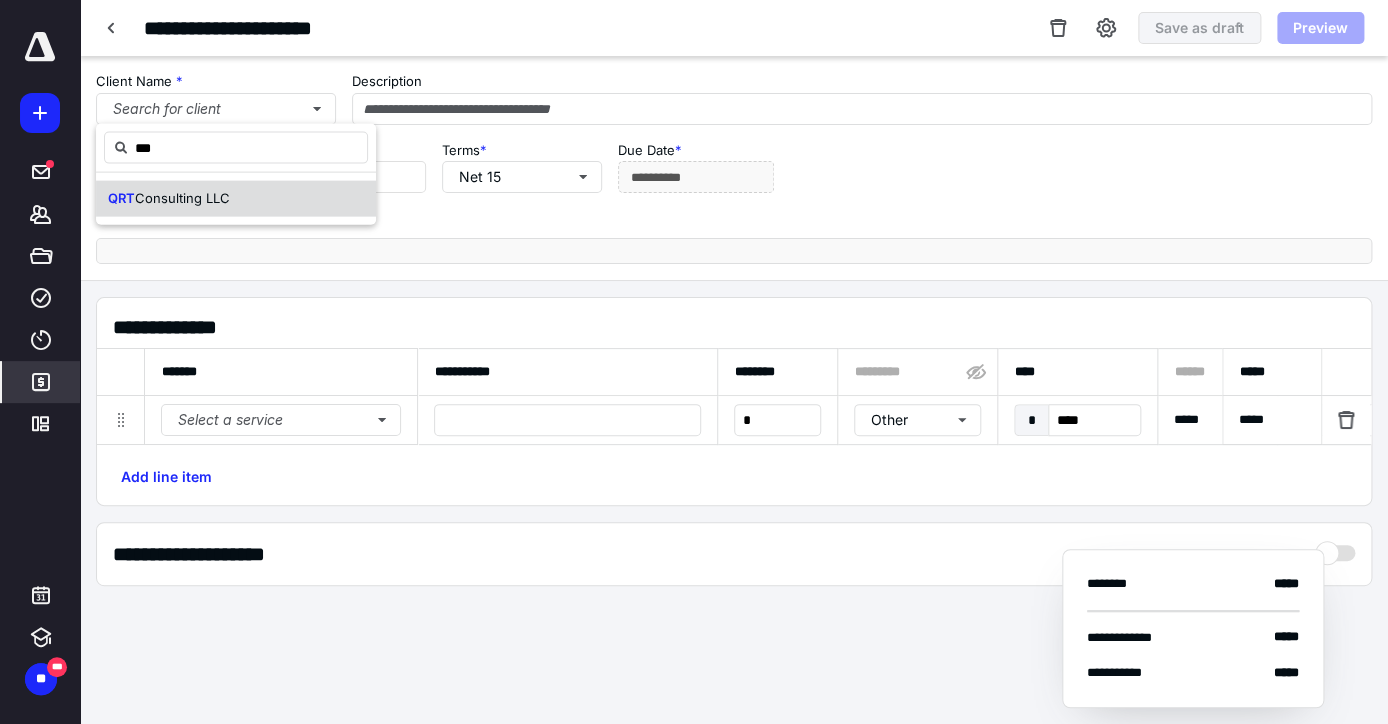 click on "Consulting LLC" at bounding box center (182, 198) 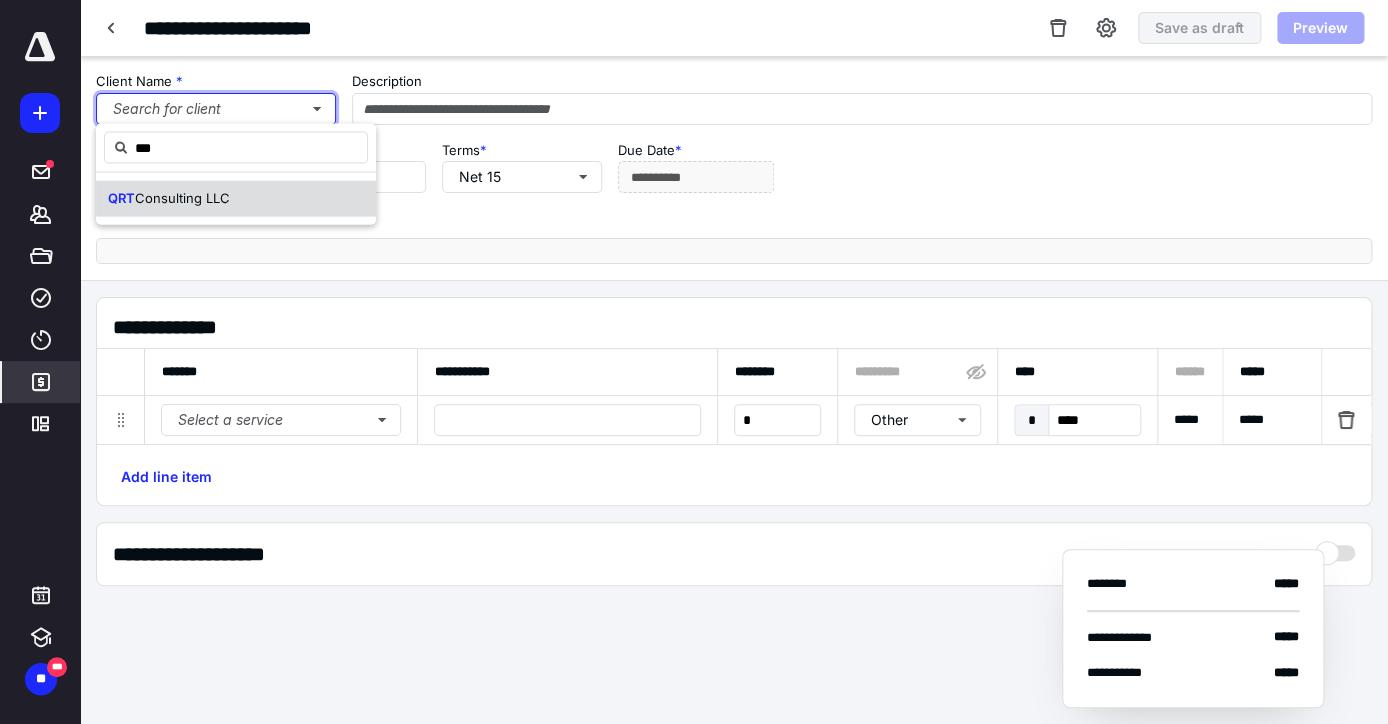 type 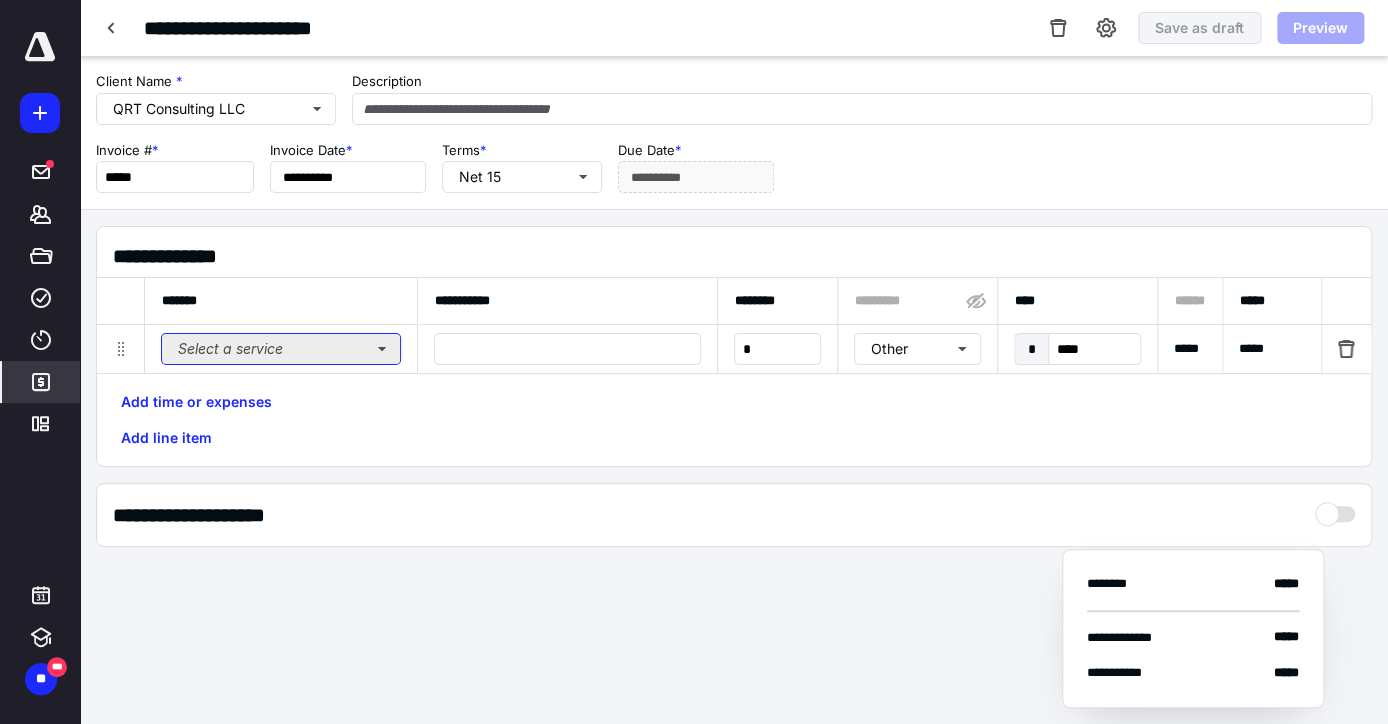 click on "Select a service" at bounding box center (281, 349) 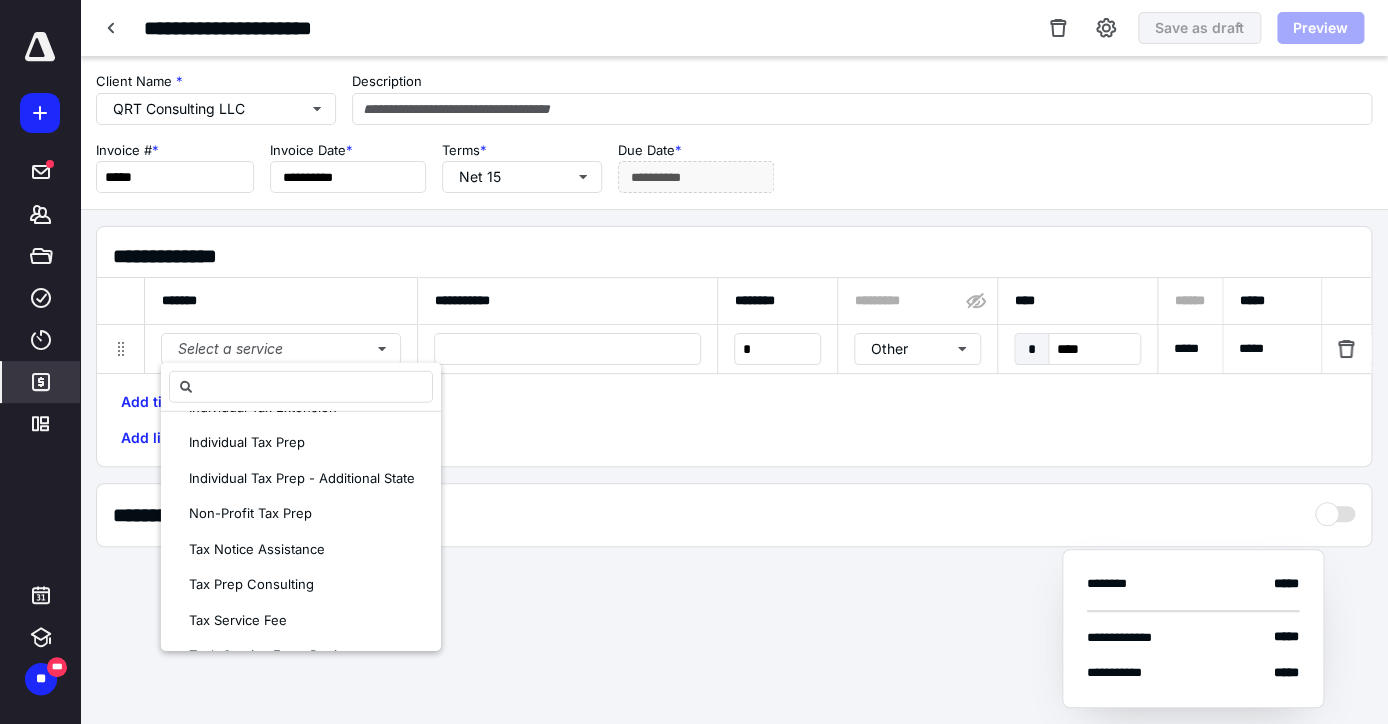 scroll, scrollTop: 1043, scrollLeft: 0, axis: vertical 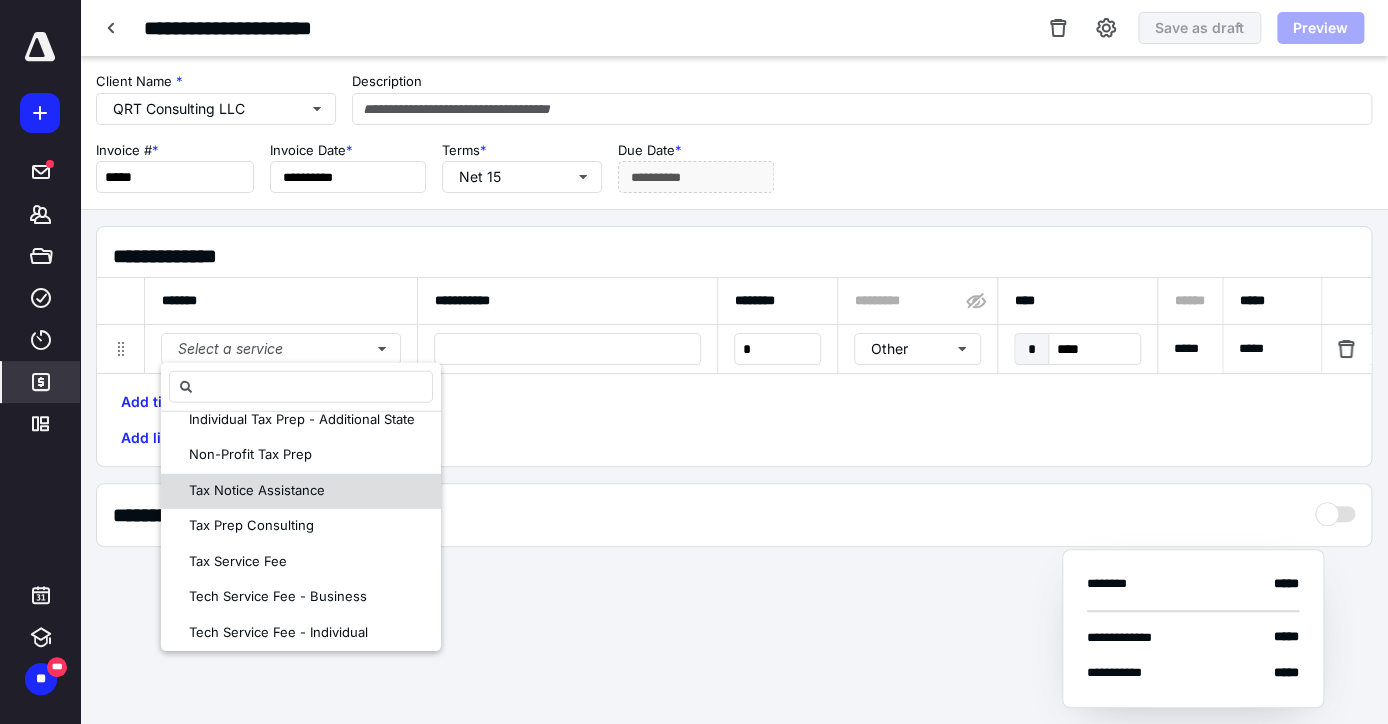 click on "Tax Notice Assistance" at bounding box center [301, 491] 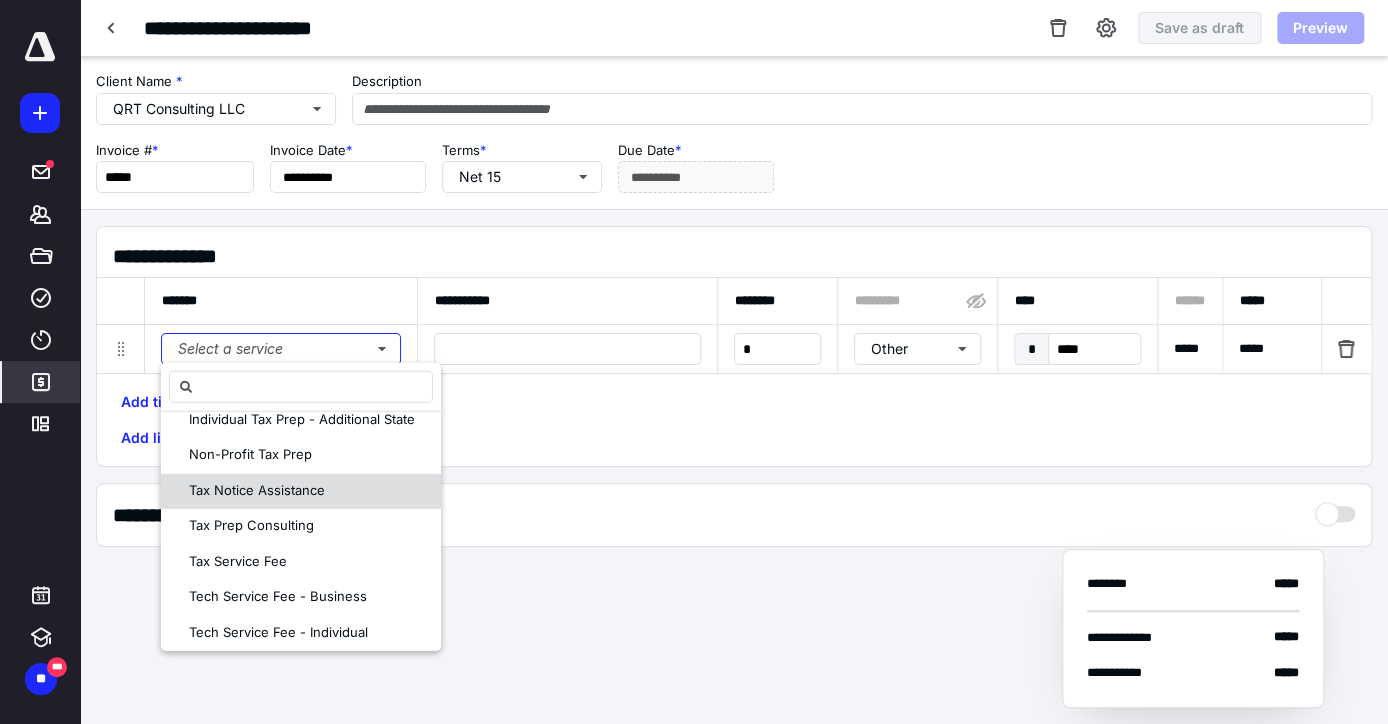 scroll, scrollTop: 0, scrollLeft: 0, axis: both 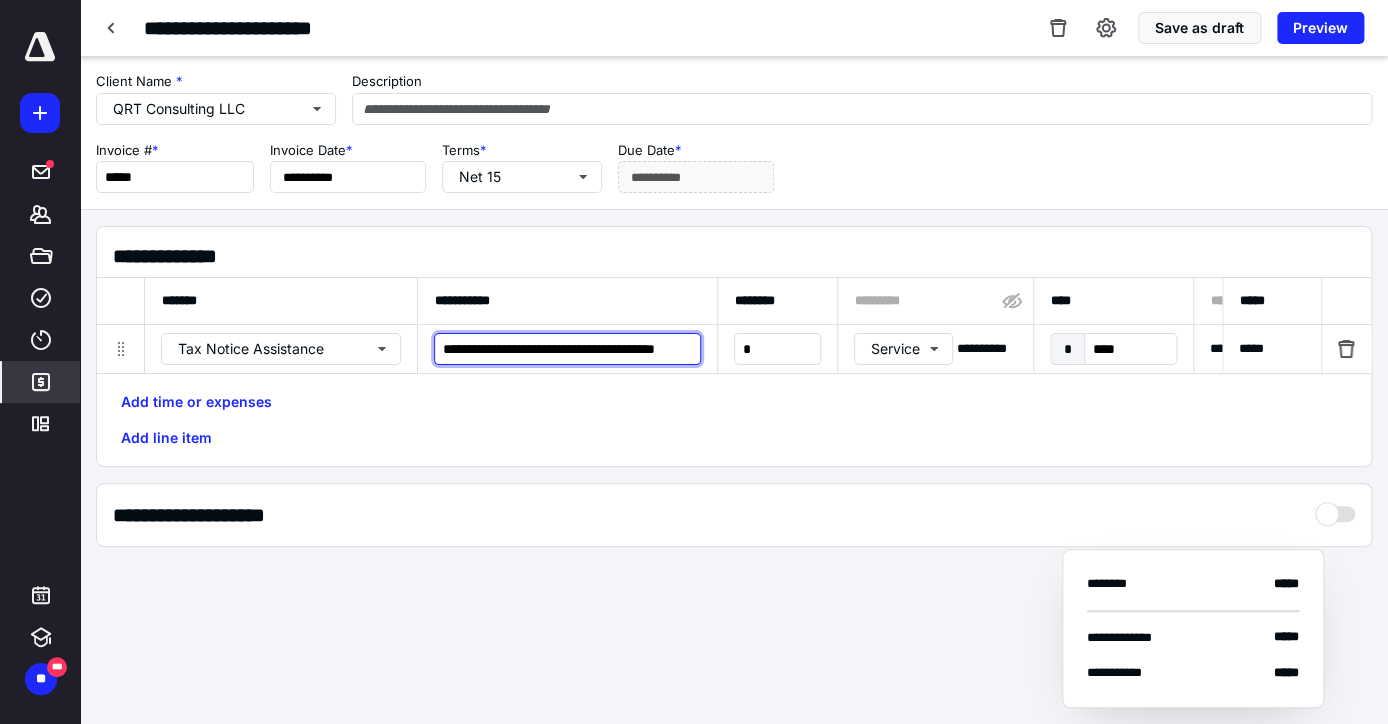 drag, startPoint x: 445, startPoint y: 346, endPoint x: 724, endPoint y: 372, distance: 280.20886 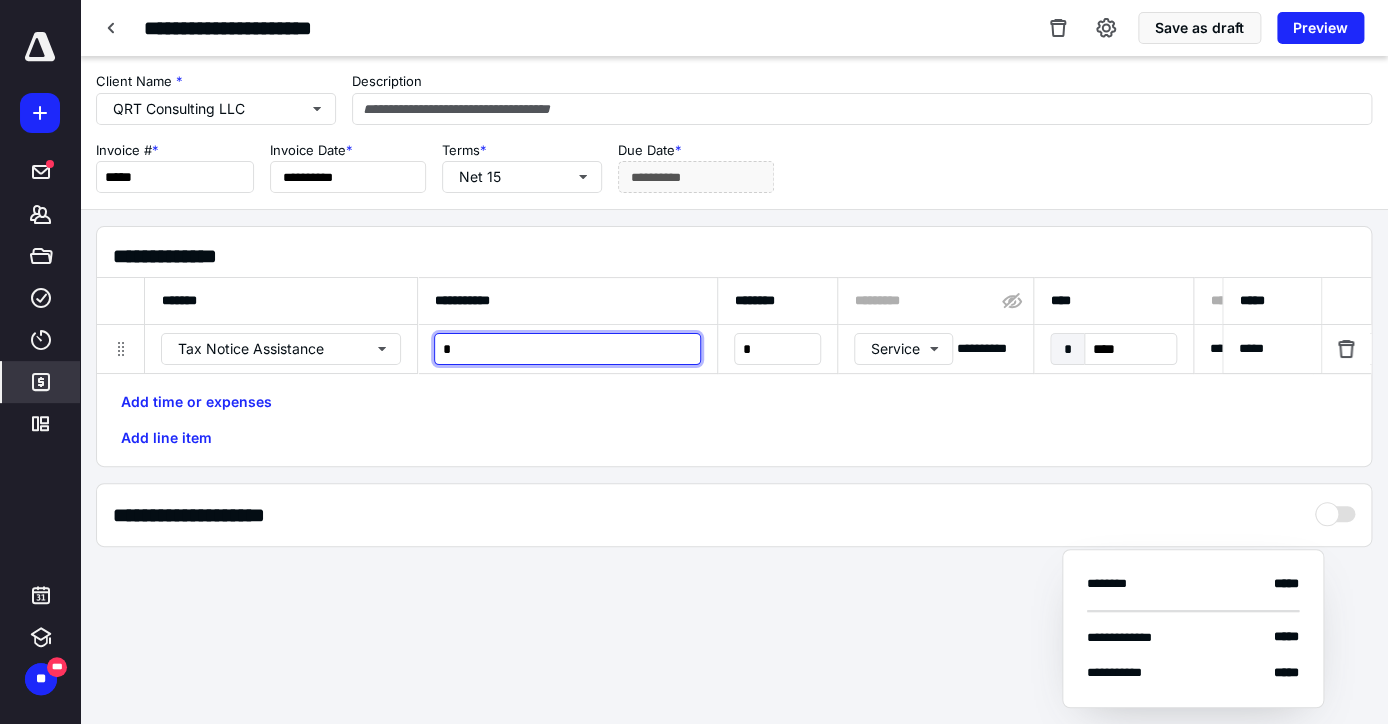 scroll, scrollTop: 0, scrollLeft: 0, axis: both 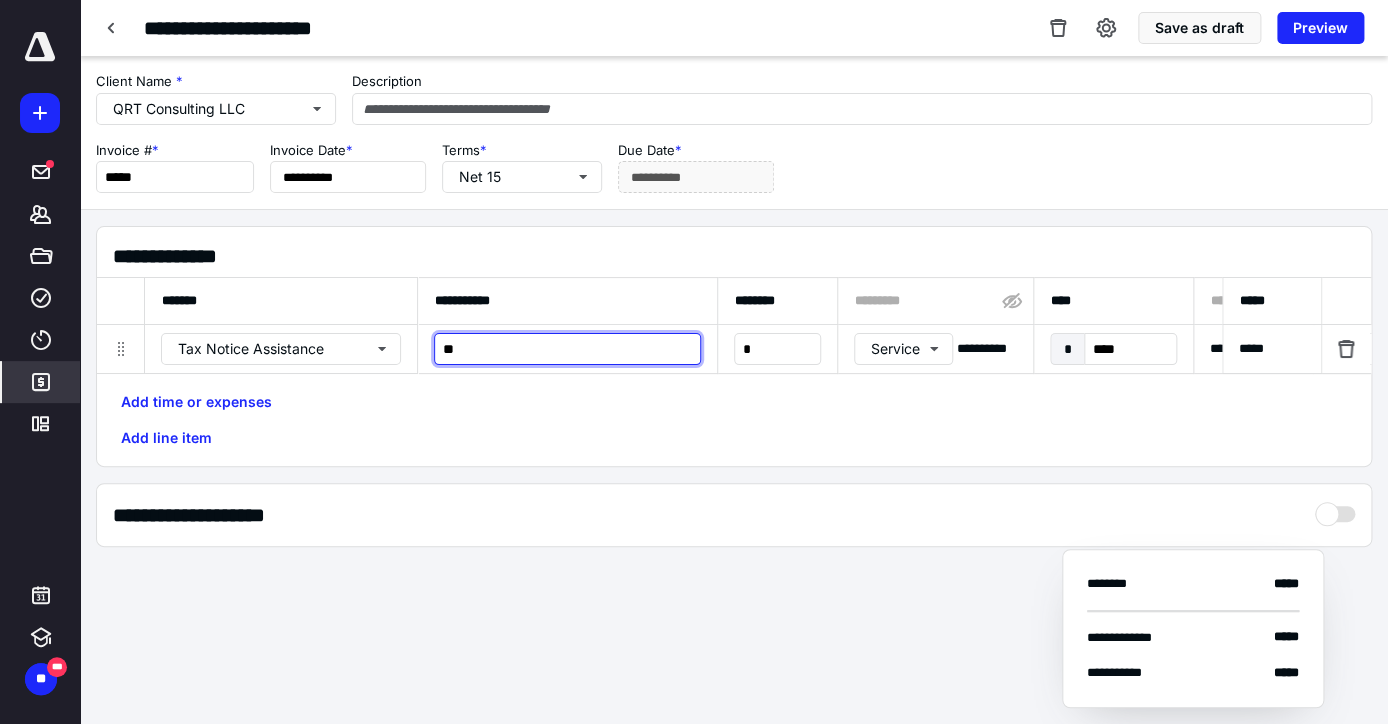 type on "*" 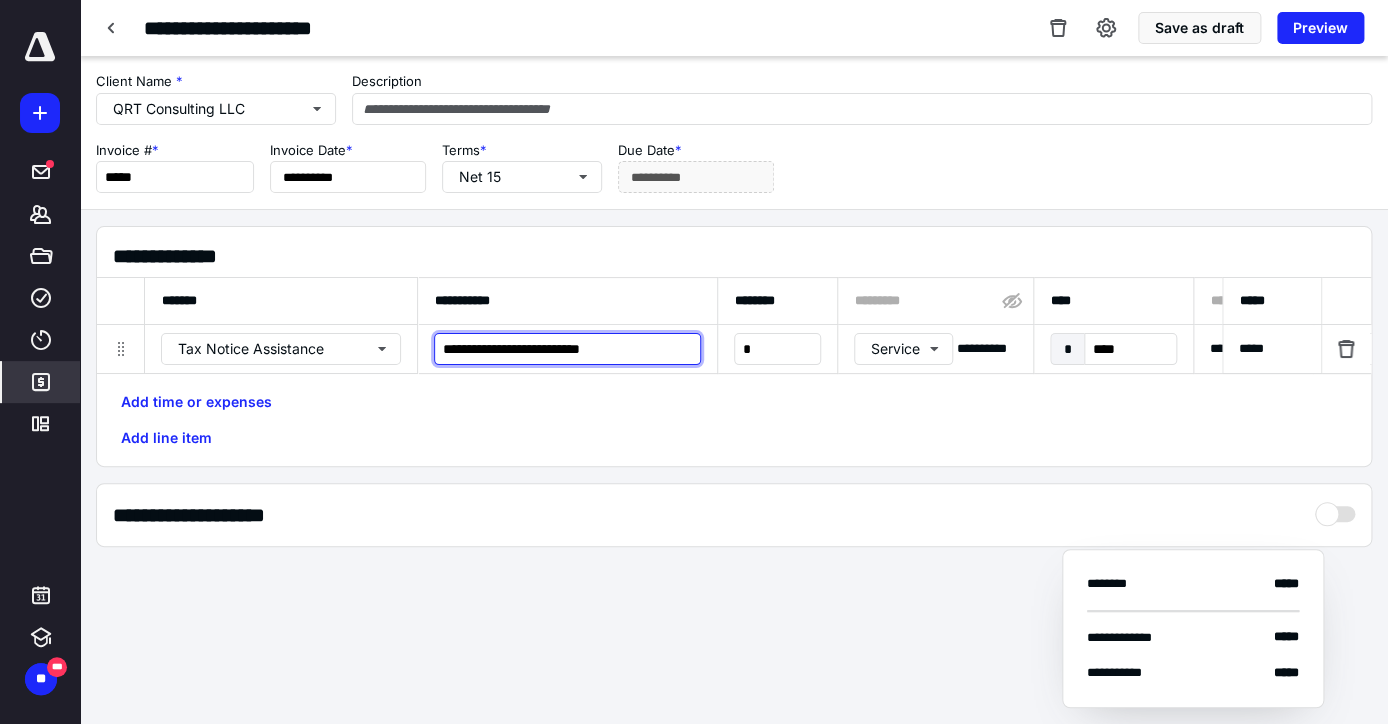 click on "**********" at bounding box center [567, 349] 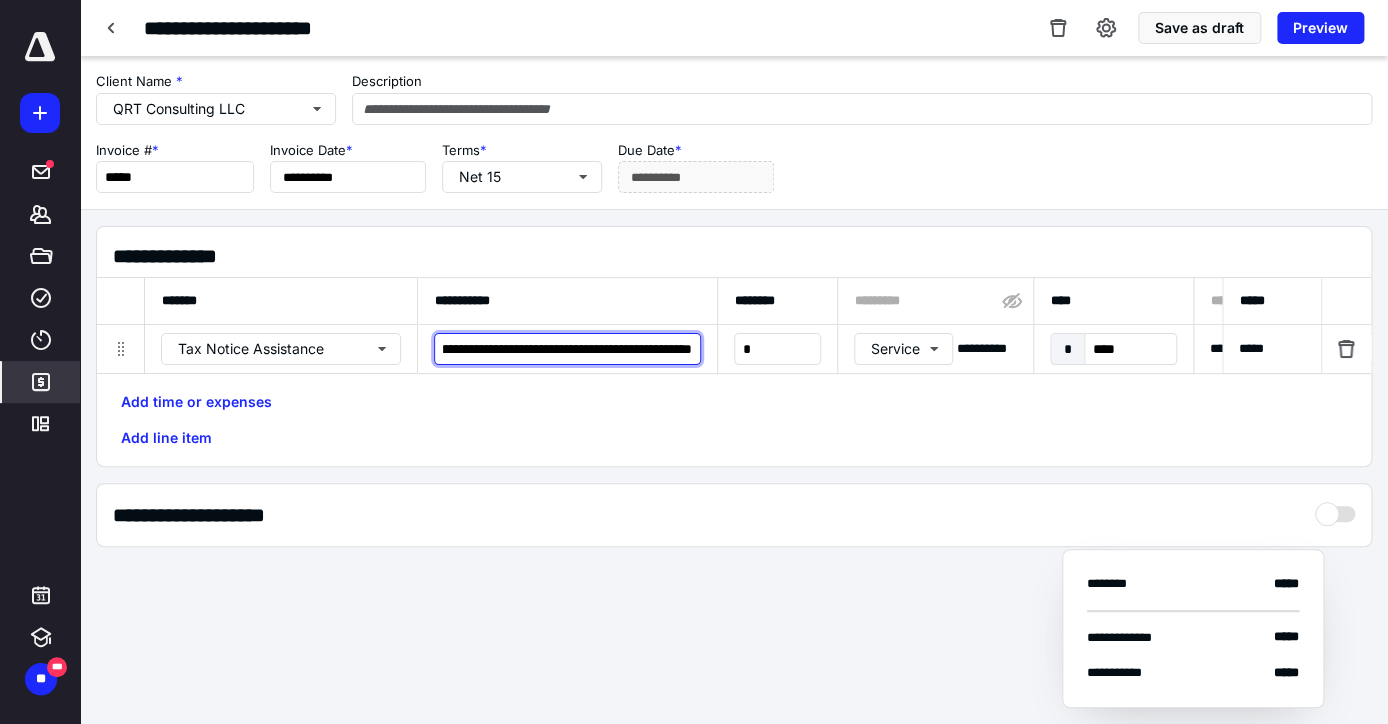 scroll, scrollTop: 0, scrollLeft: 85, axis: horizontal 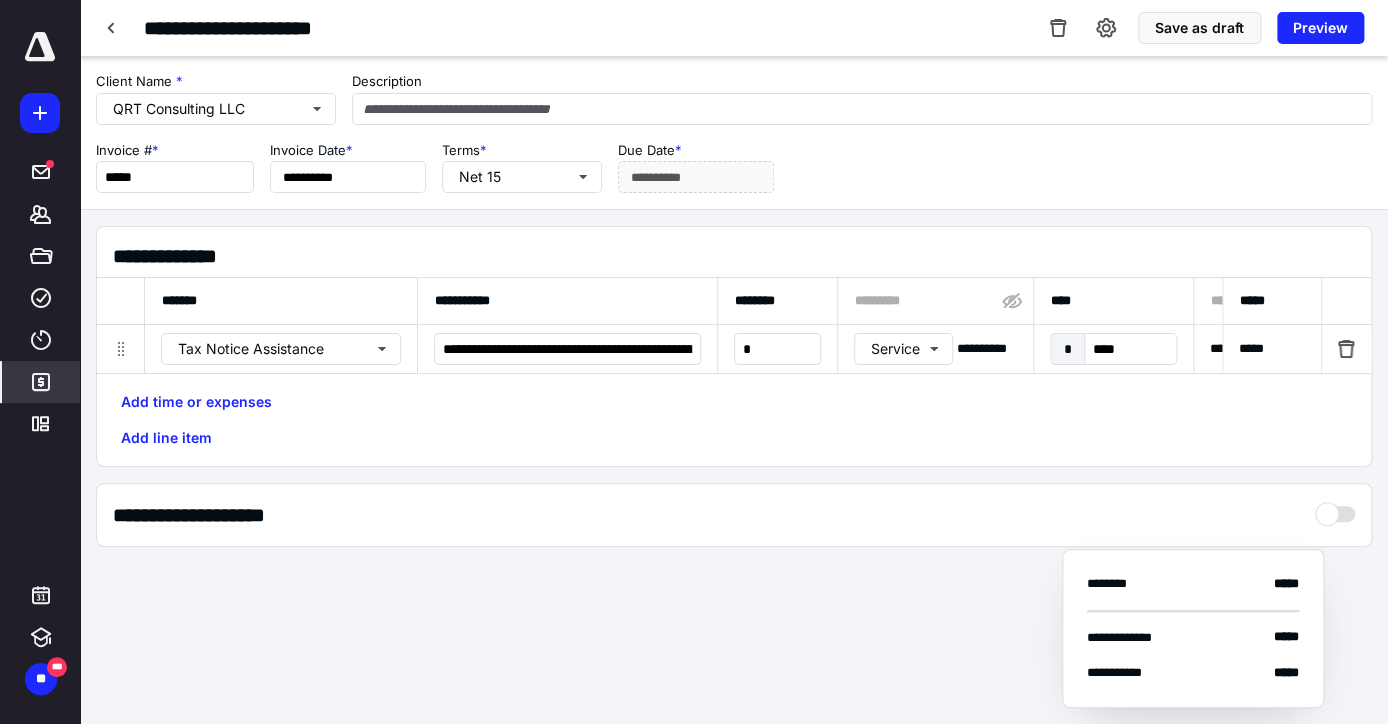 click on "**********" at bounding box center [734, 389] 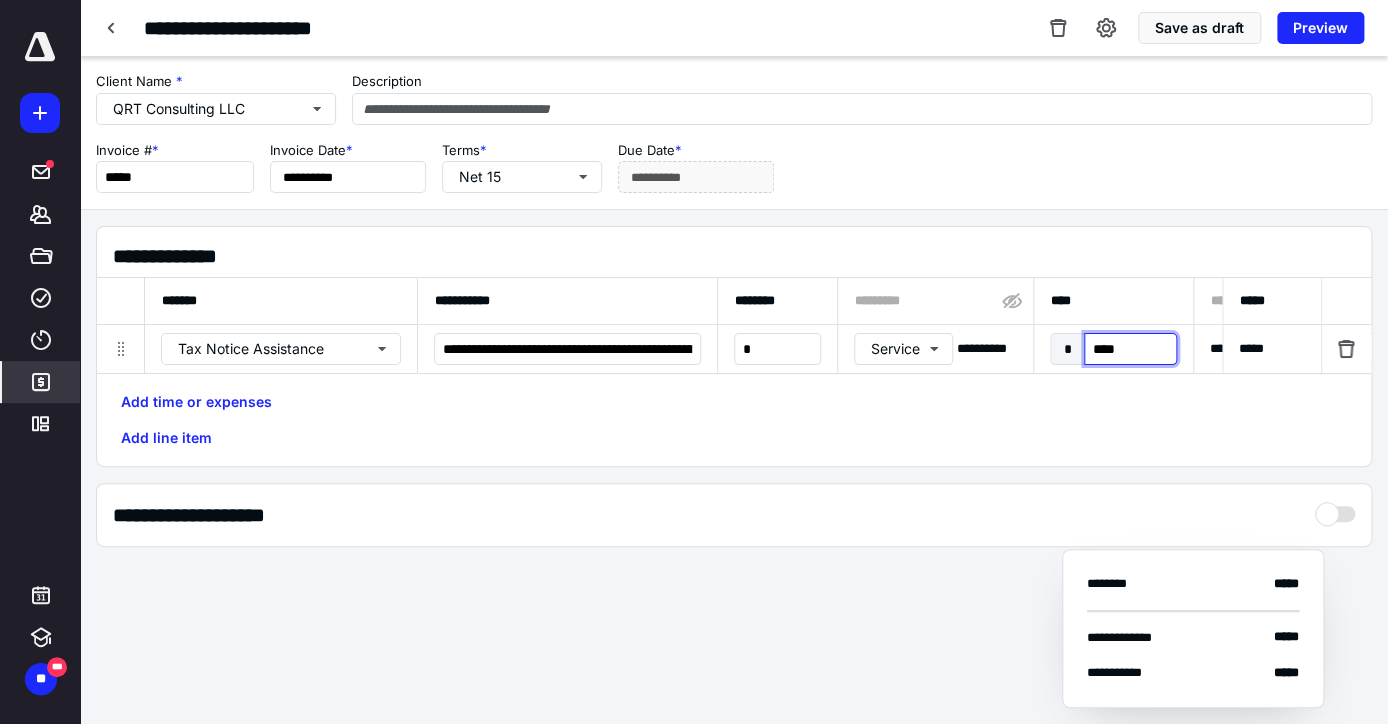 click on "****" at bounding box center [1130, 349] 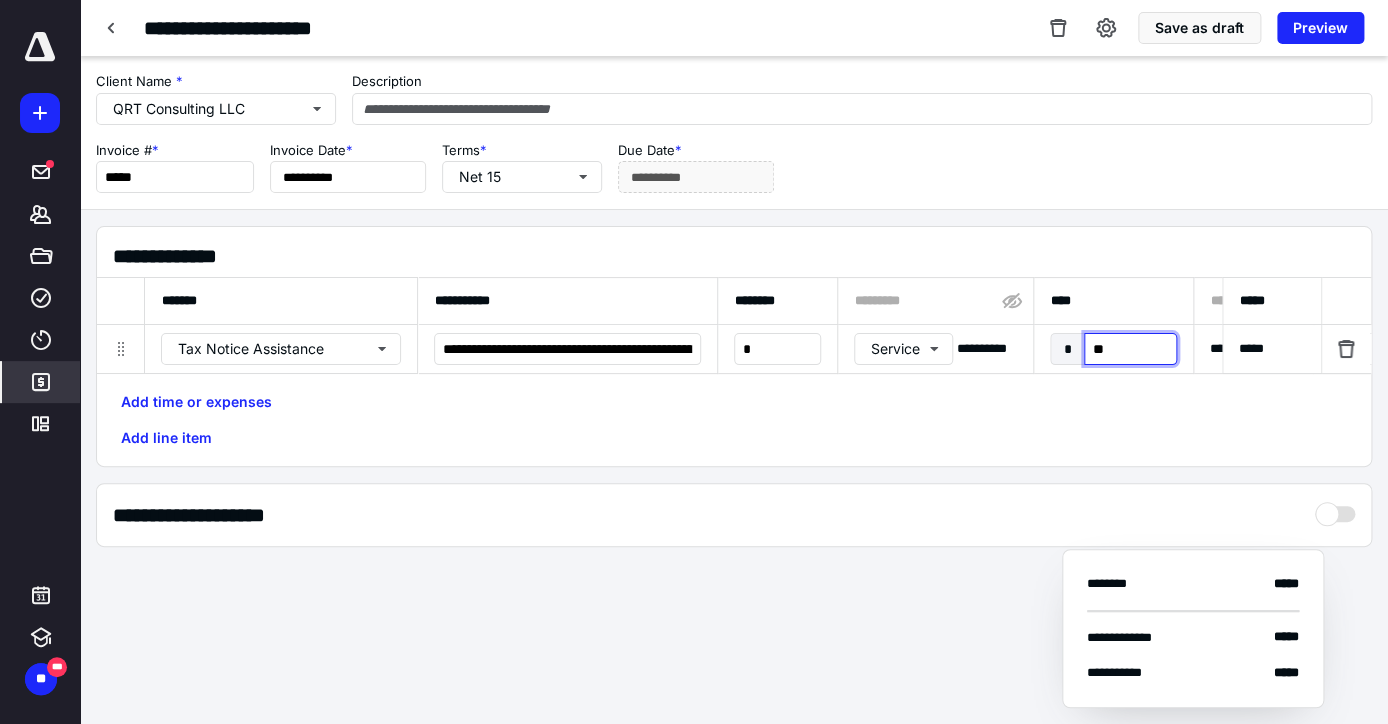 type on "***" 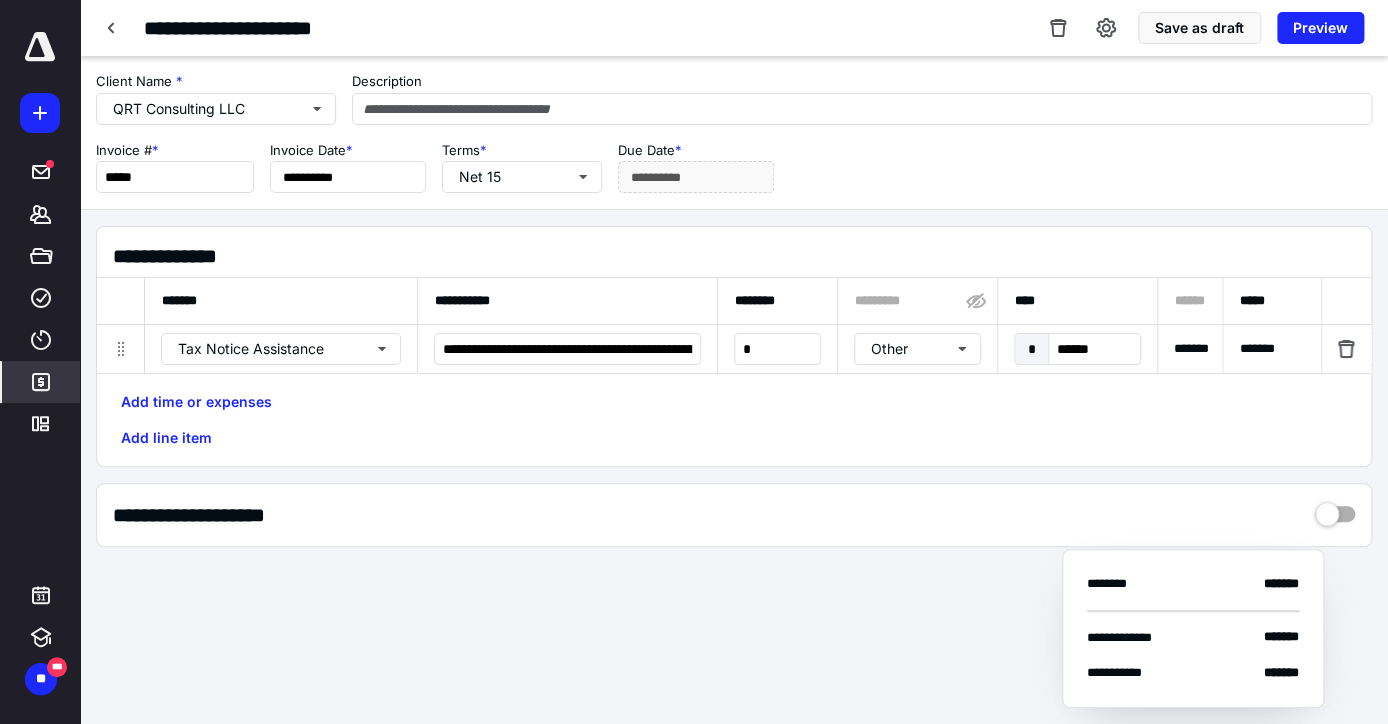 drag, startPoint x: 956, startPoint y: 532, endPoint x: 913, endPoint y: 599, distance: 79.61156 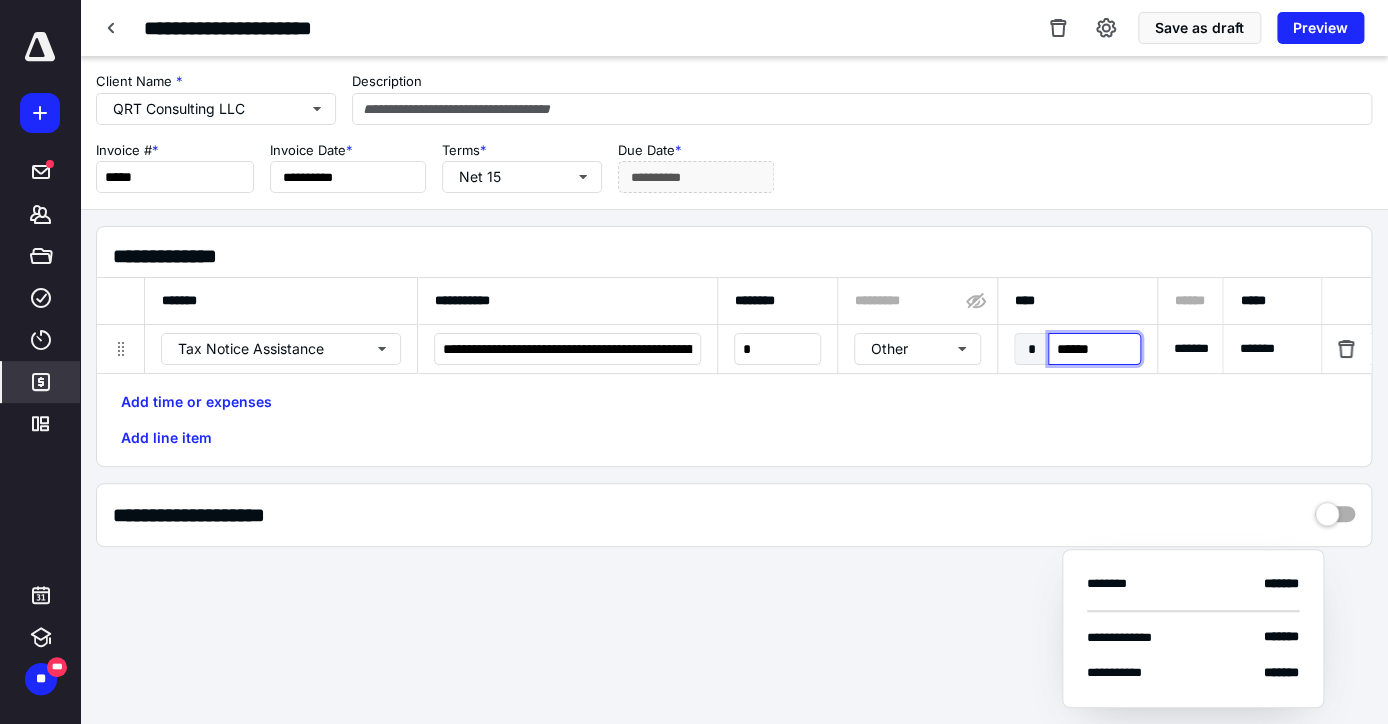 click on "******" at bounding box center (1094, 349) 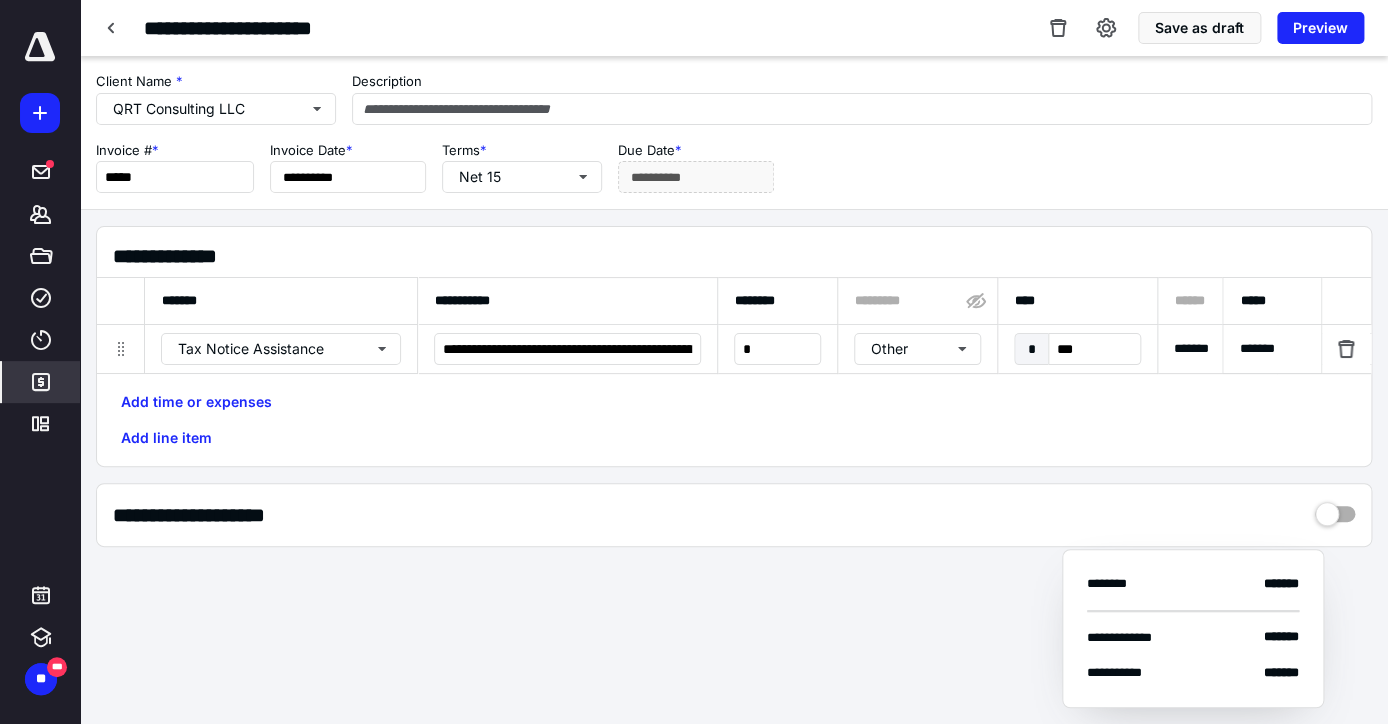 type on "******" 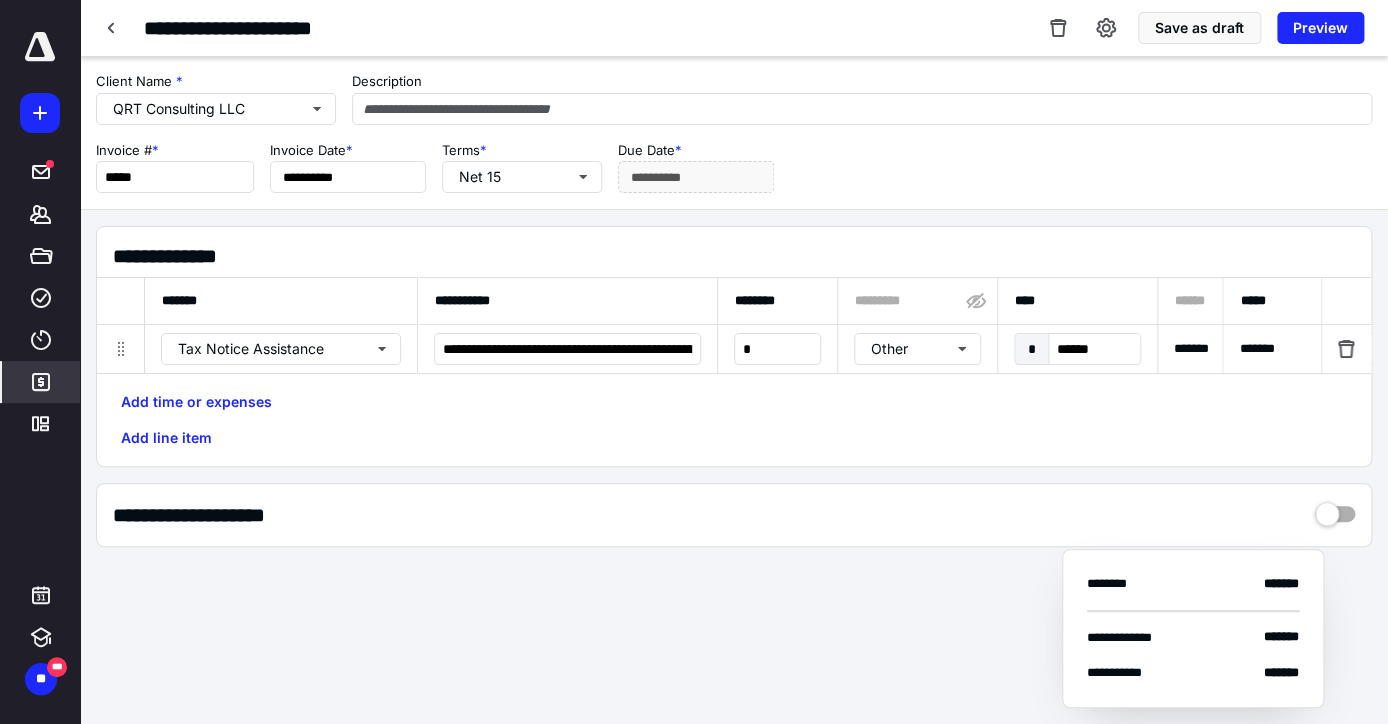 click on "**********" at bounding box center (734, 389) 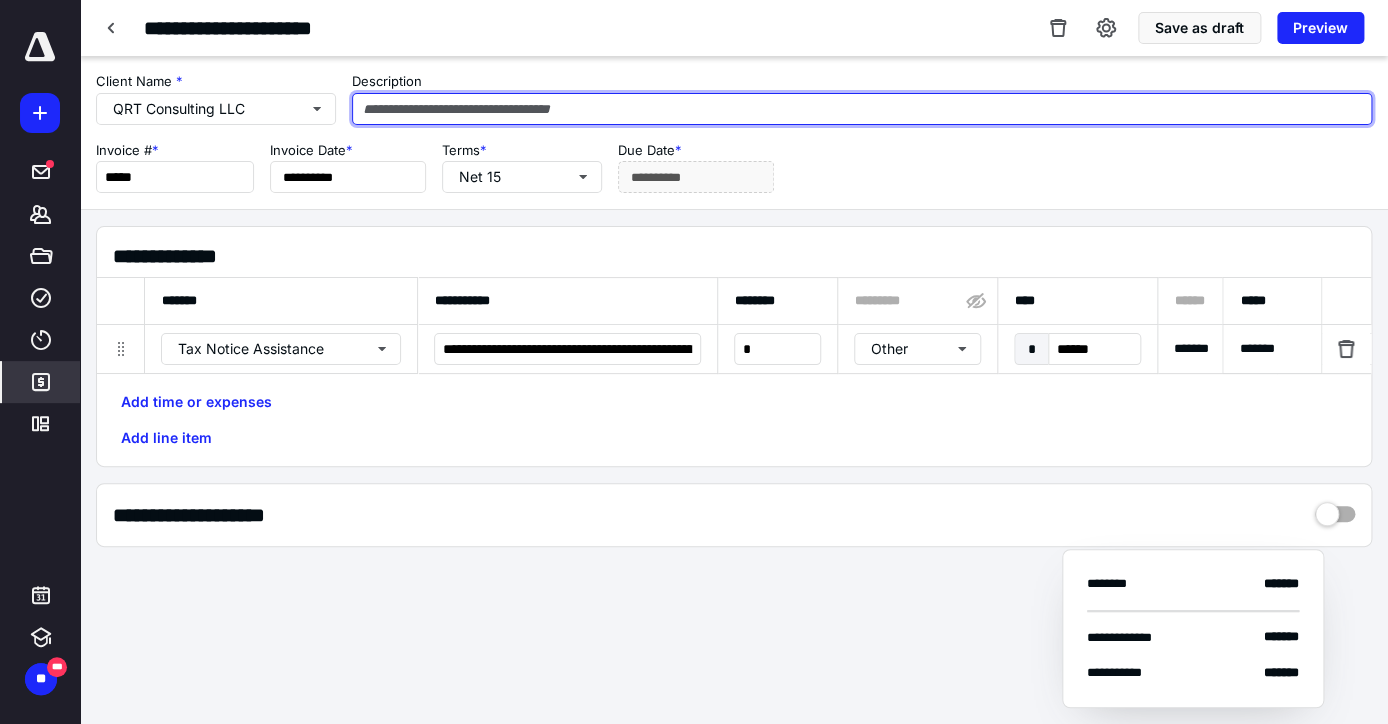click at bounding box center [862, 109] 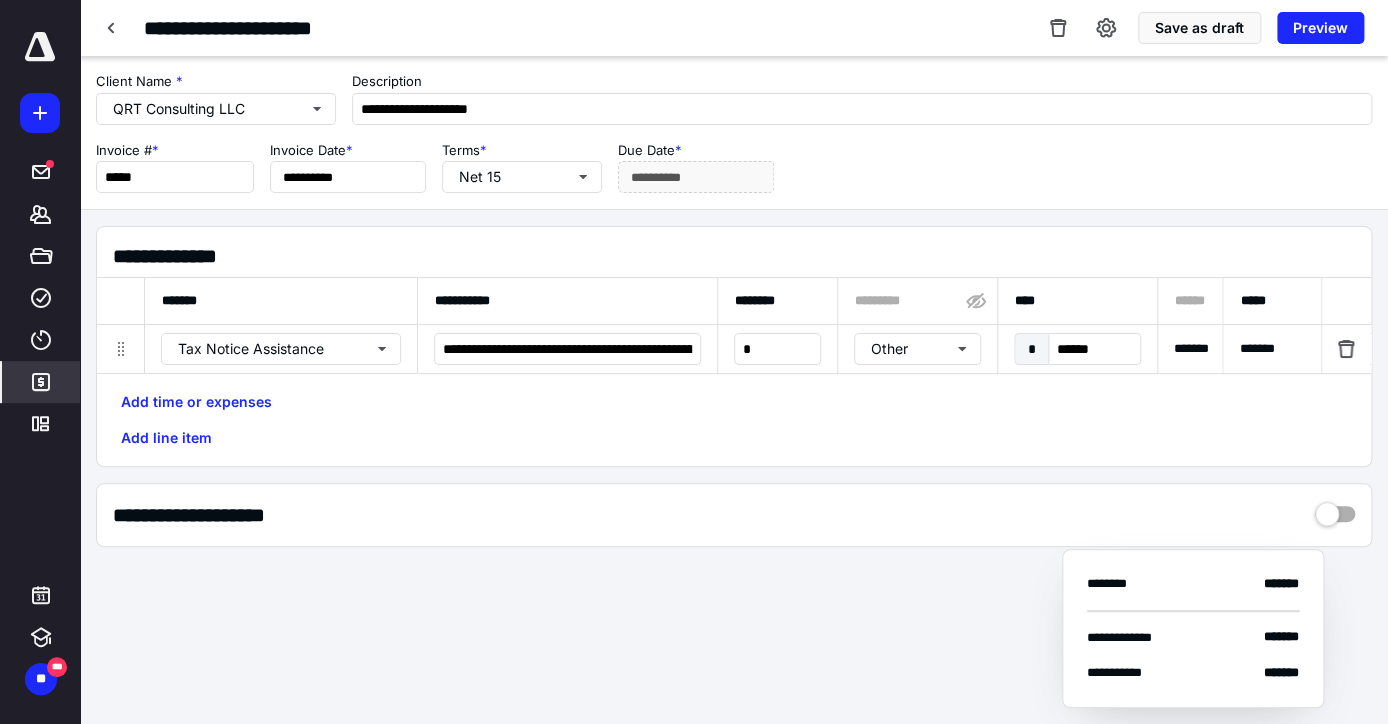 click on "**********" at bounding box center (734, 389) 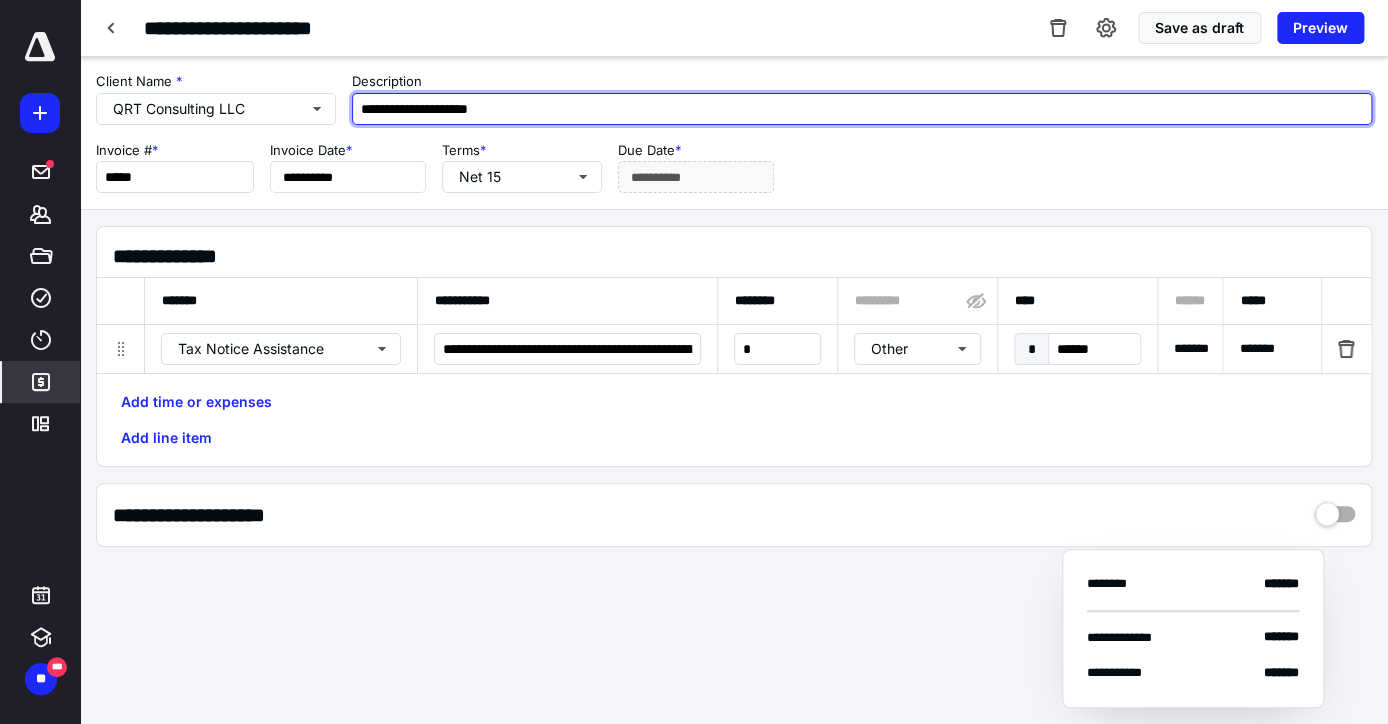 click on "**********" at bounding box center (862, 109) 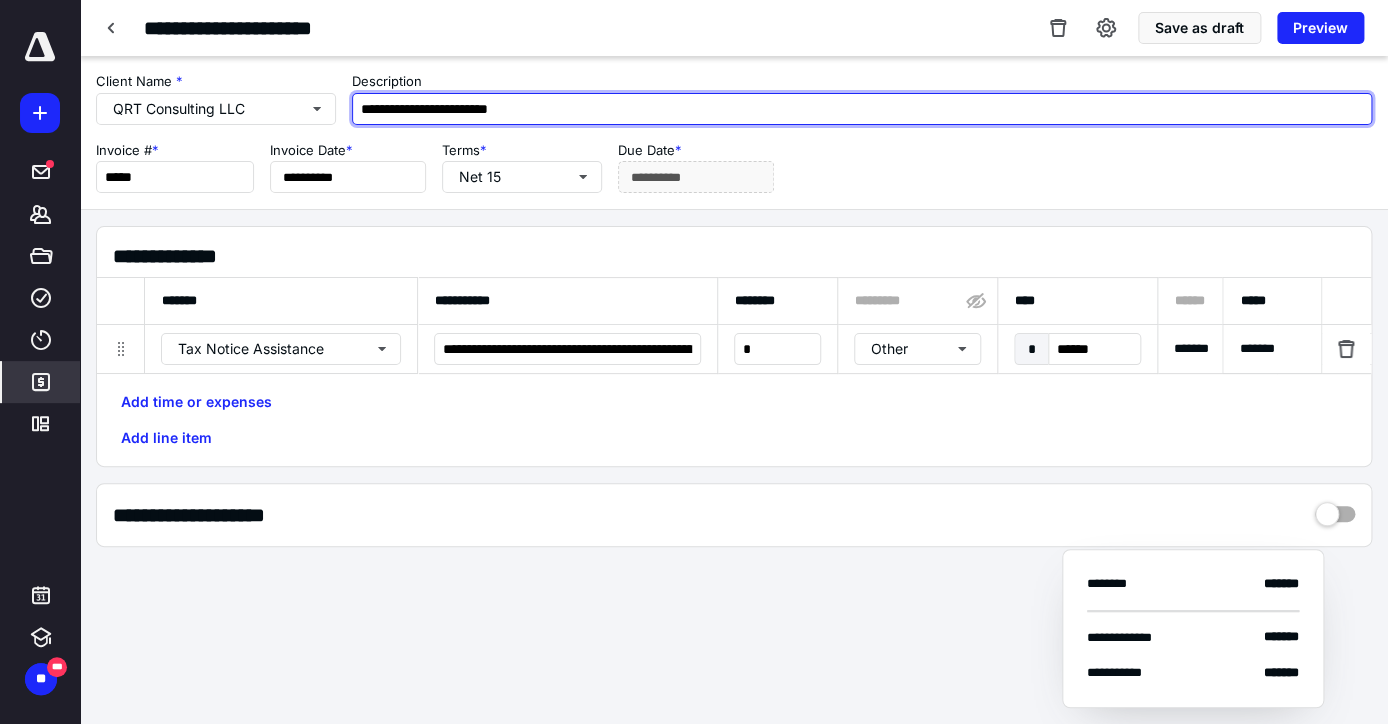 type on "**********" 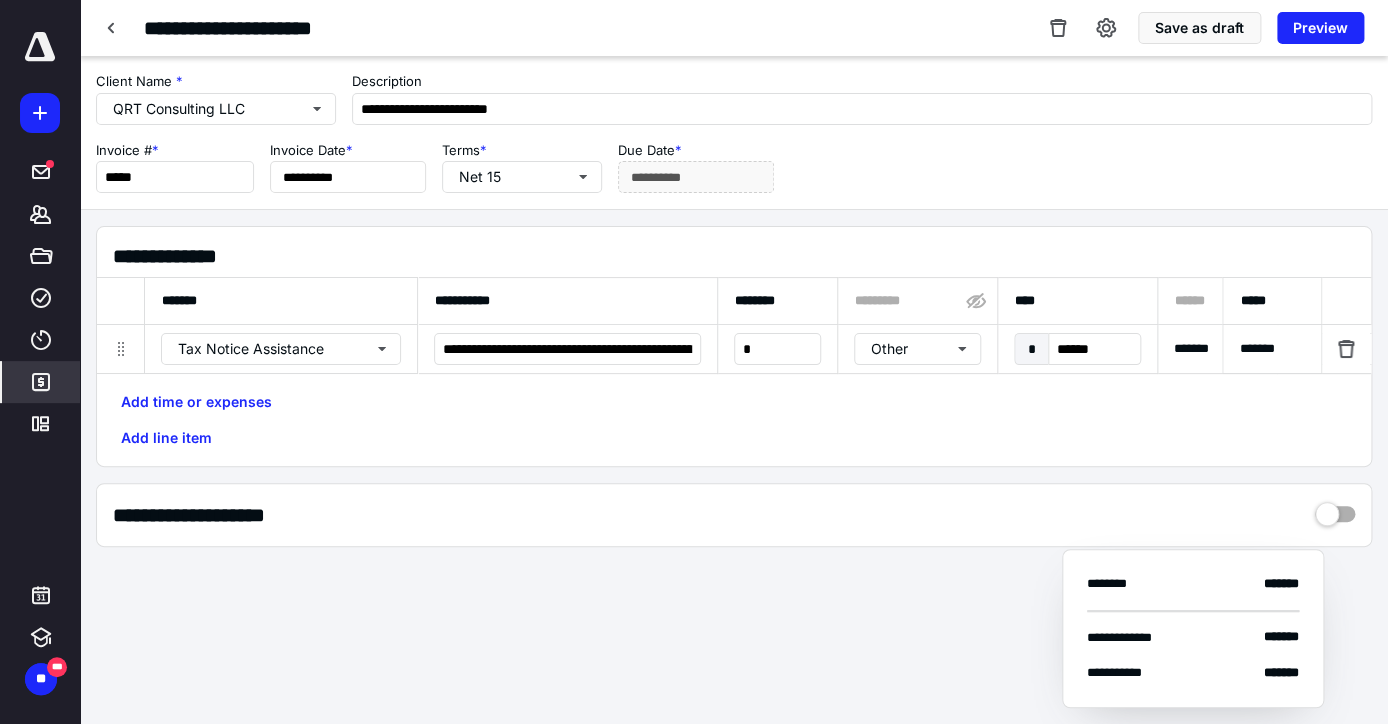 click on "**********" at bounding box center [734, 389] 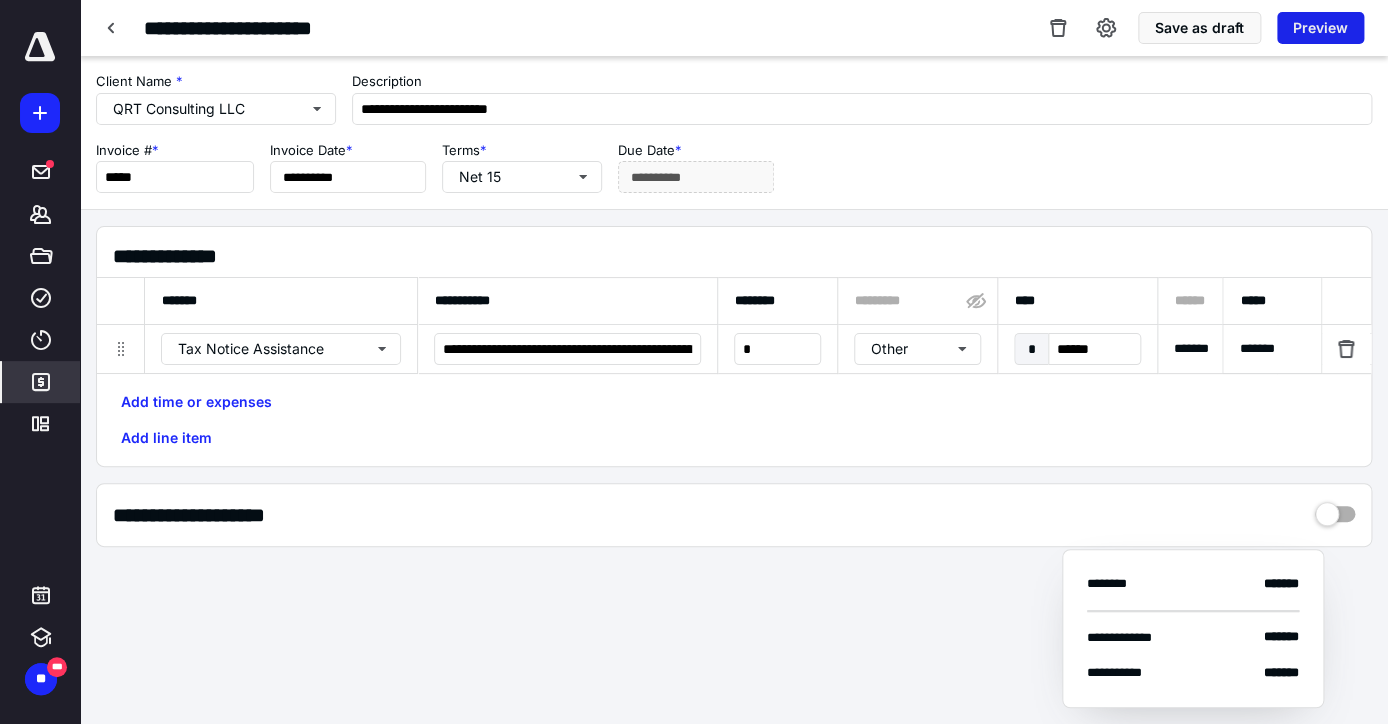 click on "Preview" at bounding box center (1320, 28) 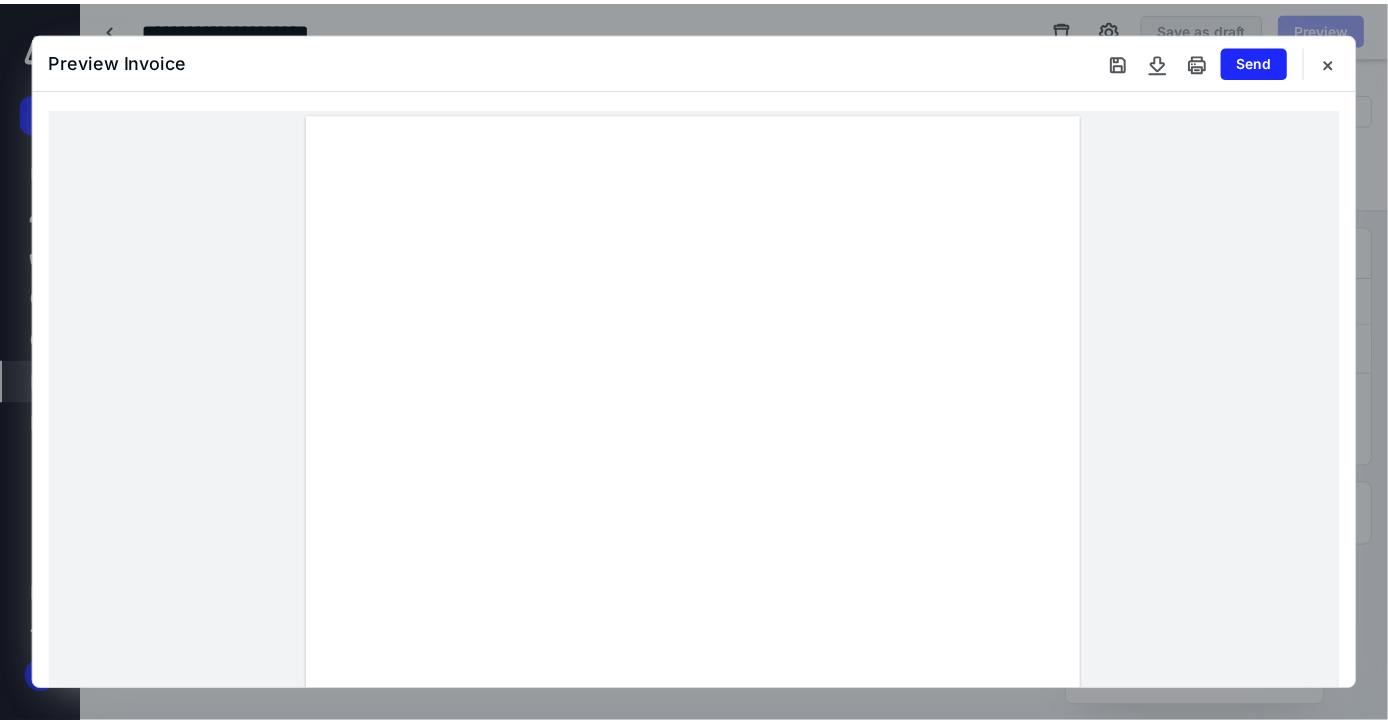 scroll, scrollTop: 0, scrollLeft: 0, axis: both 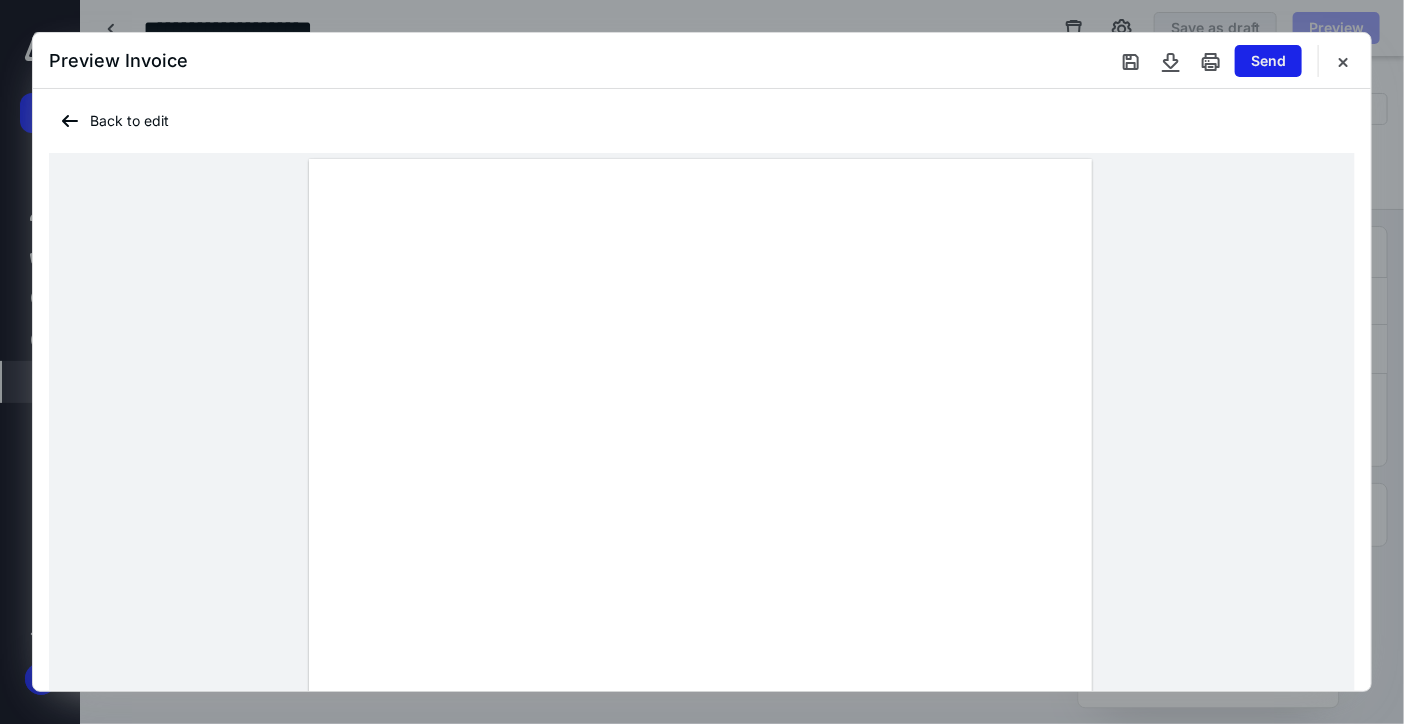click on "Send" at bounding box center [1268, 61] 